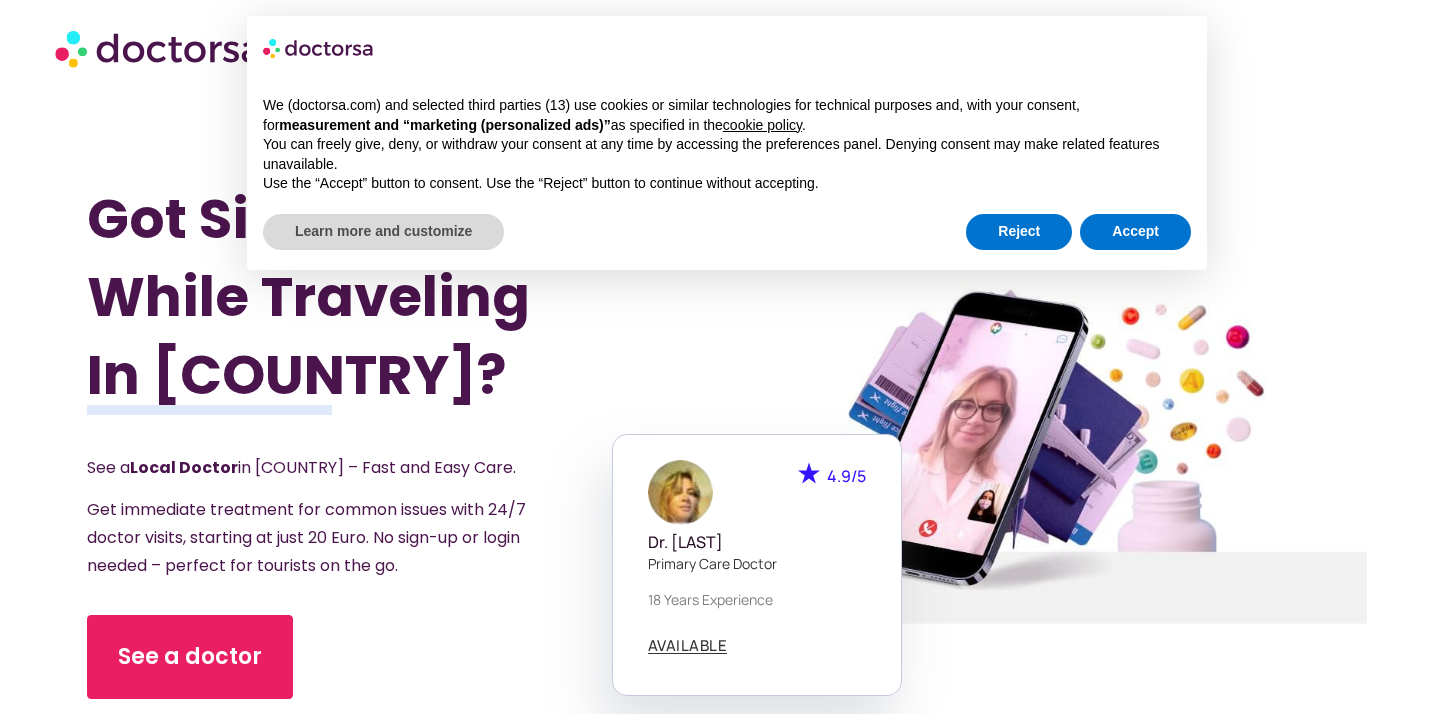 scroll, scrollTop: 0, scrollLeft: 0, axis: both 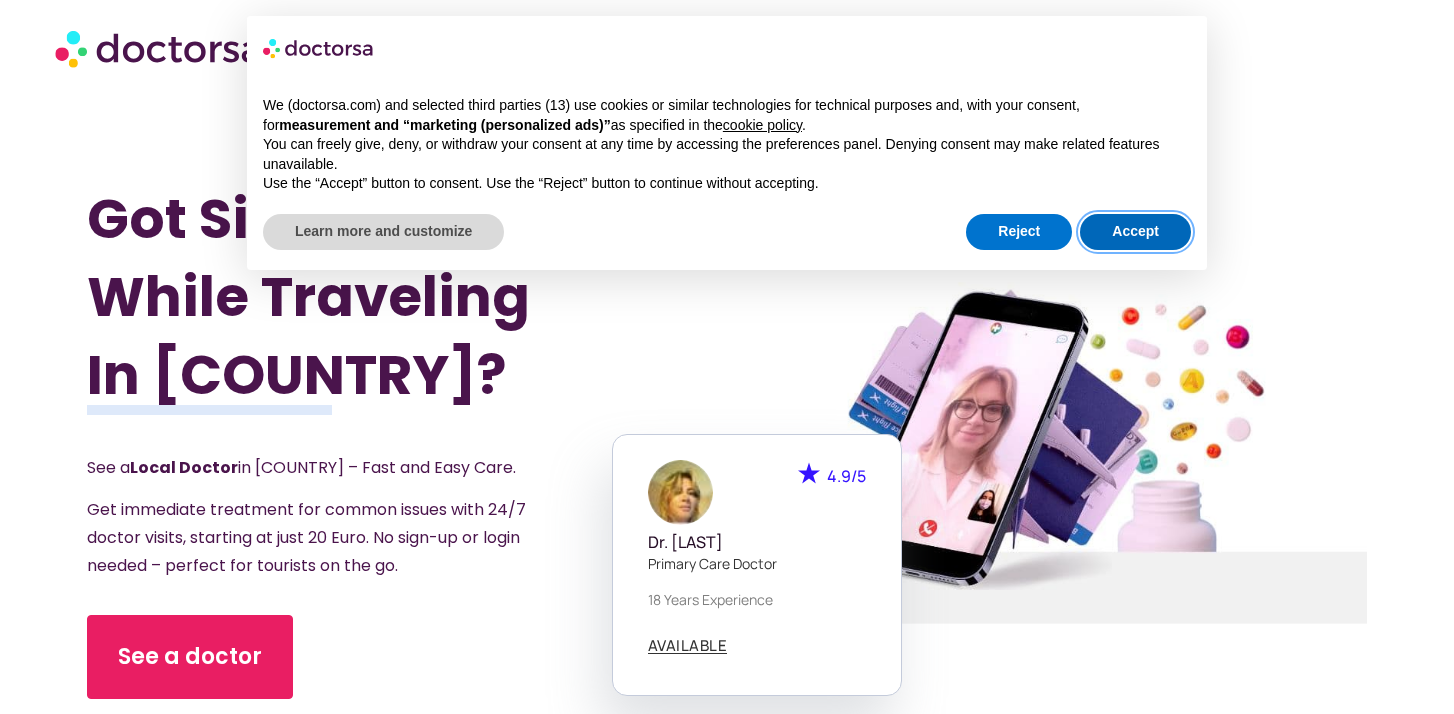 click on "Accept" at bounding box center [1135, 232] 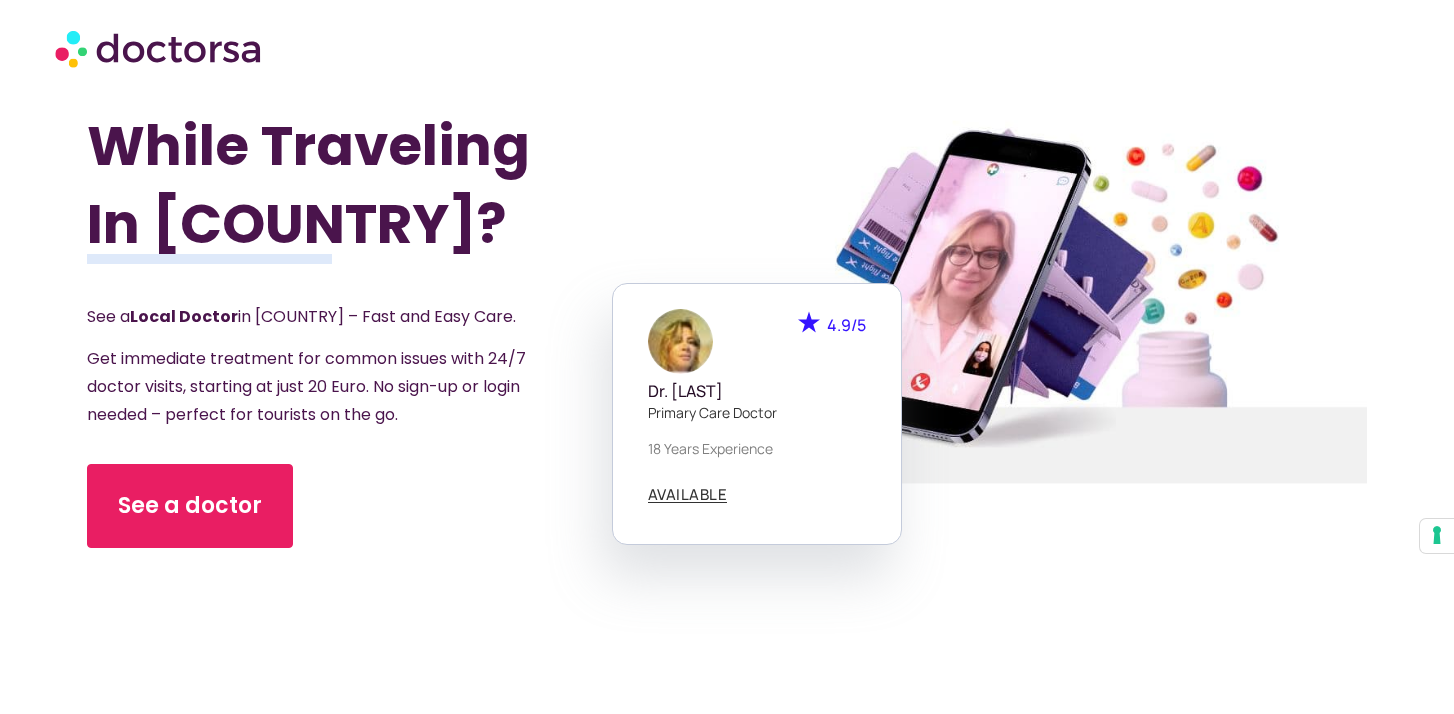 scroll, scrollTop: 164, scrollLeft: 0, axis: vertical 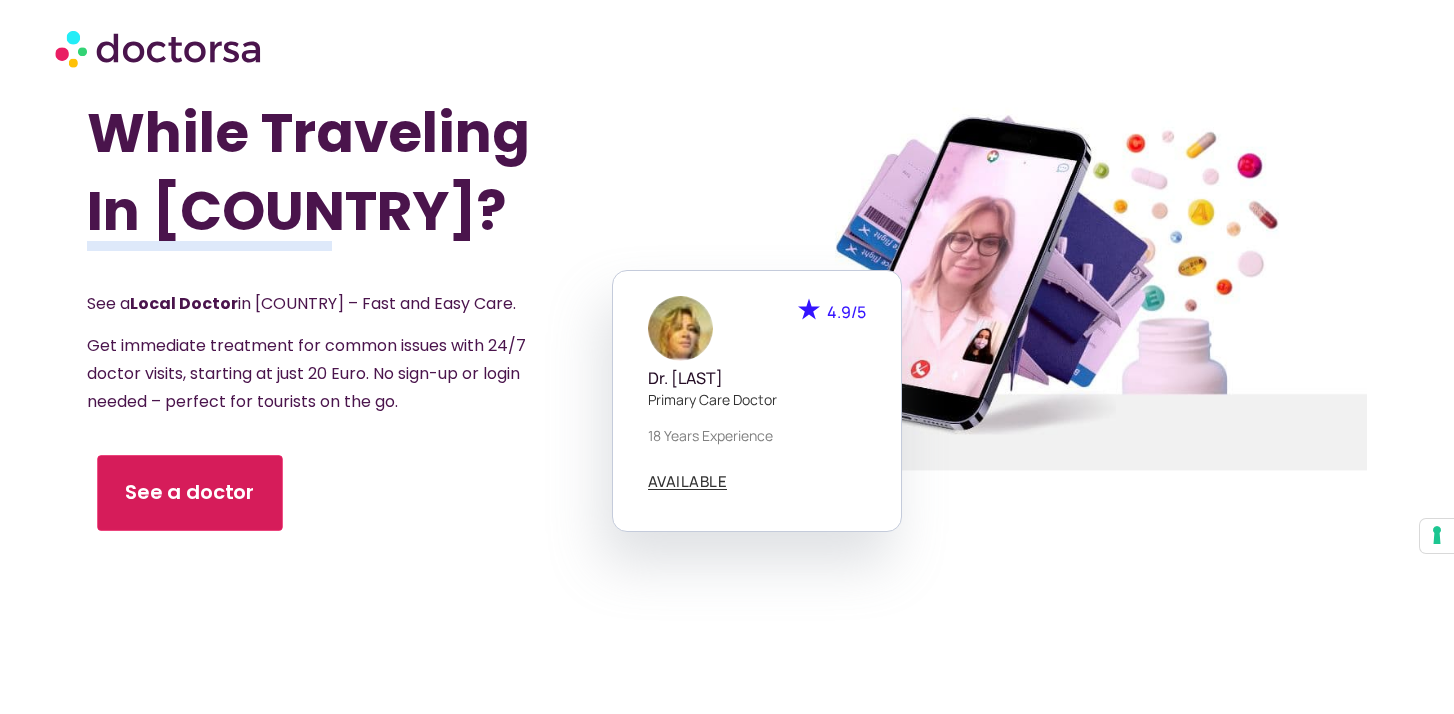 click on "See a doctor" at bounding box center (190, 492) 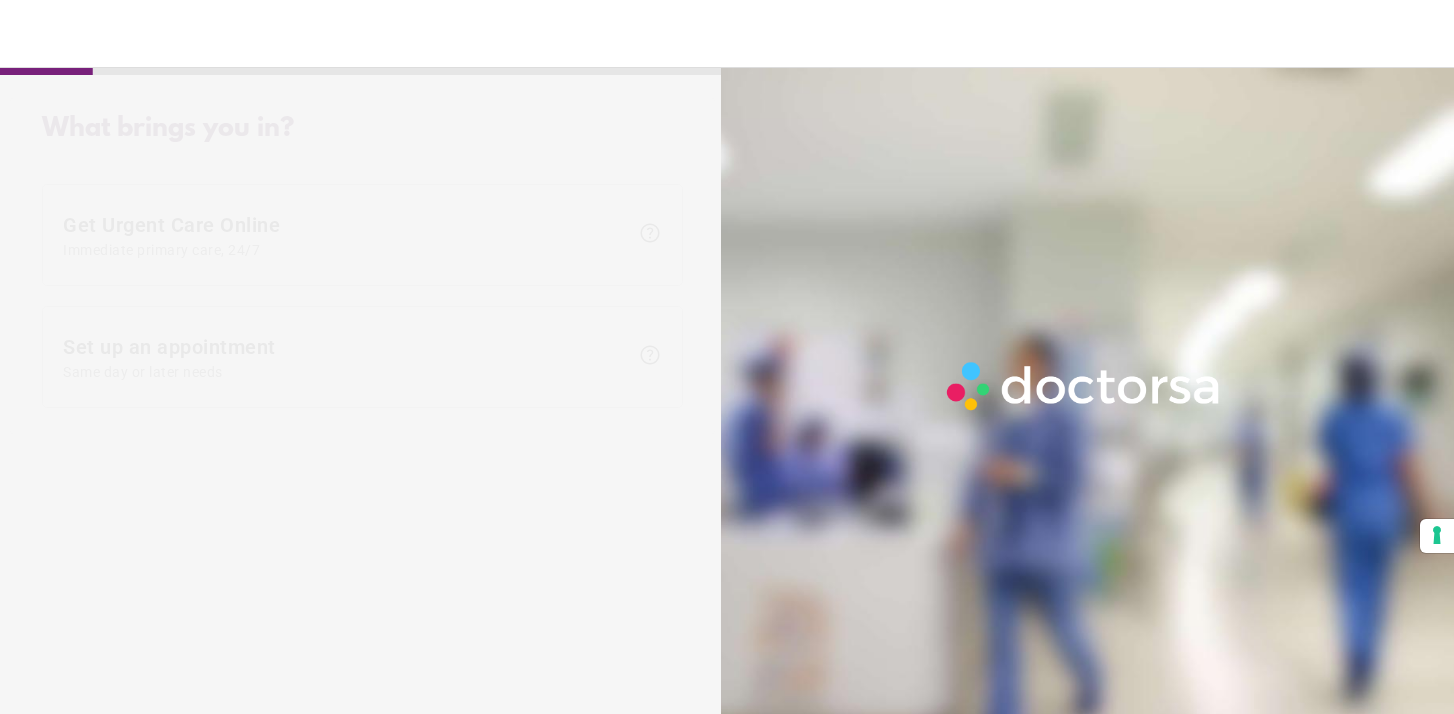 scroll, scrollTop: 0, scrollLeft: 0, axis: both 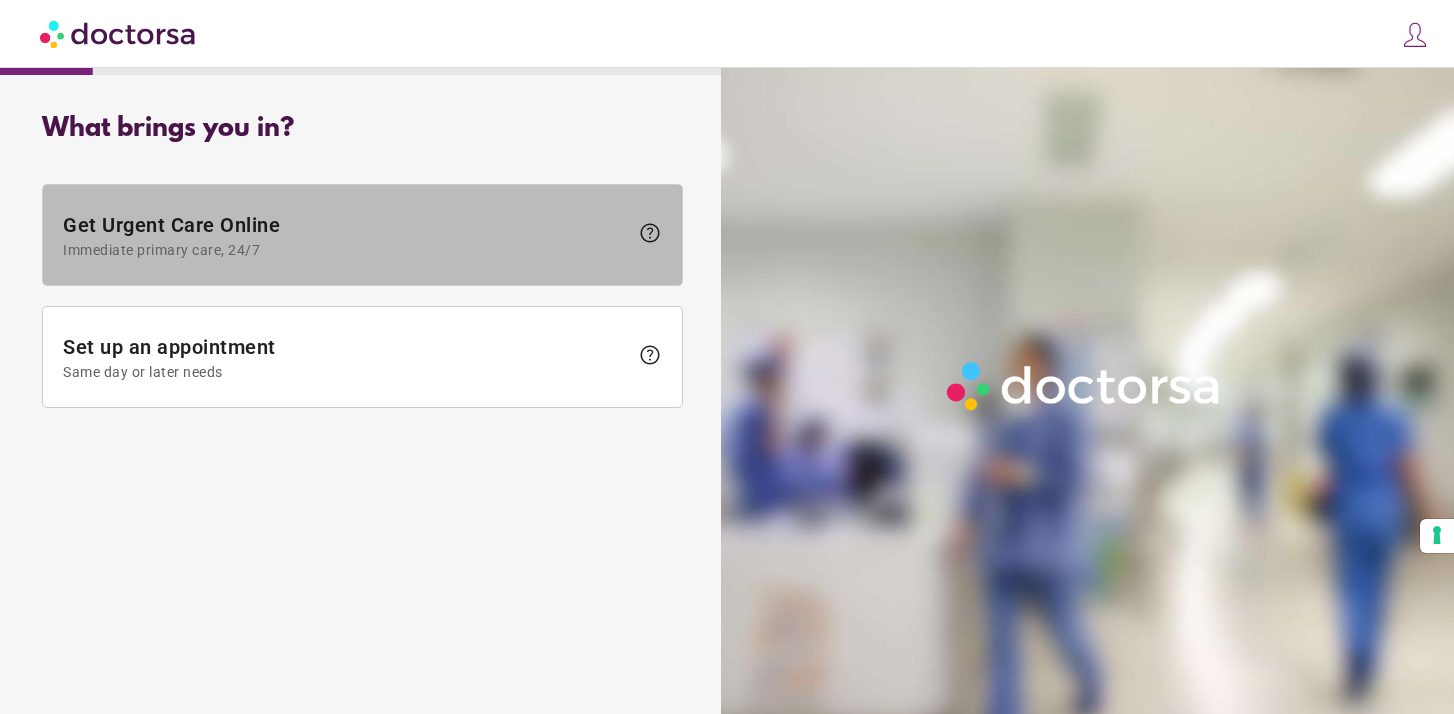 click on "Get Urgent Care Online
Immediate primary care, 24/7" at bounding box center [345, 235] 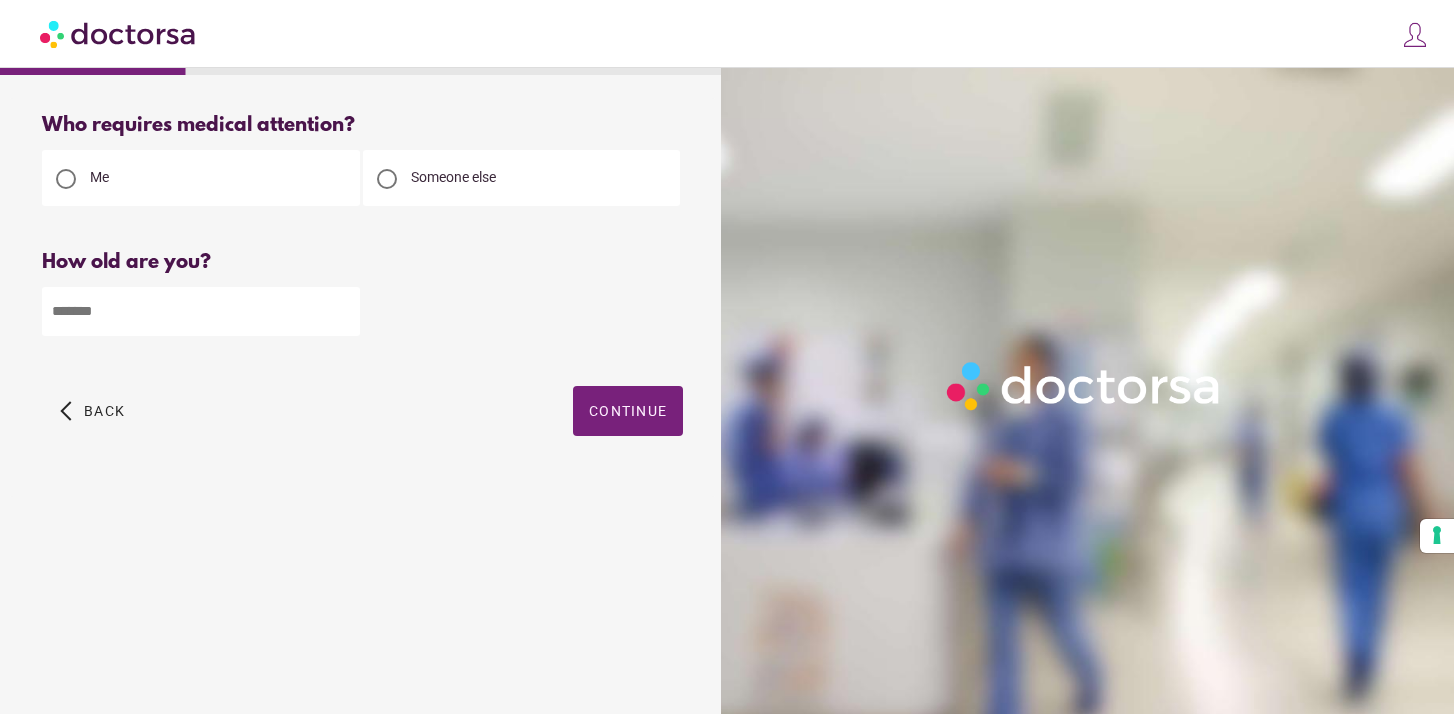click at bounding box center (201, 311) 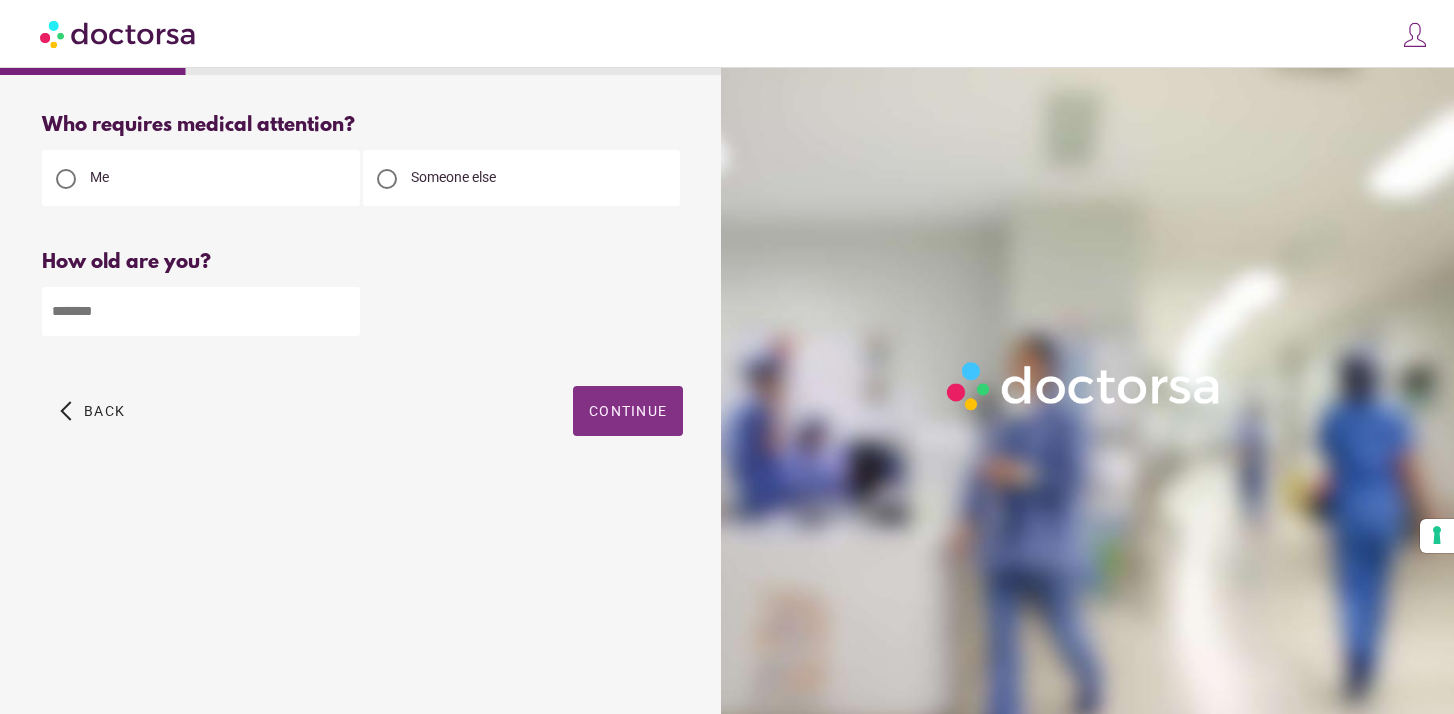 type on "**" 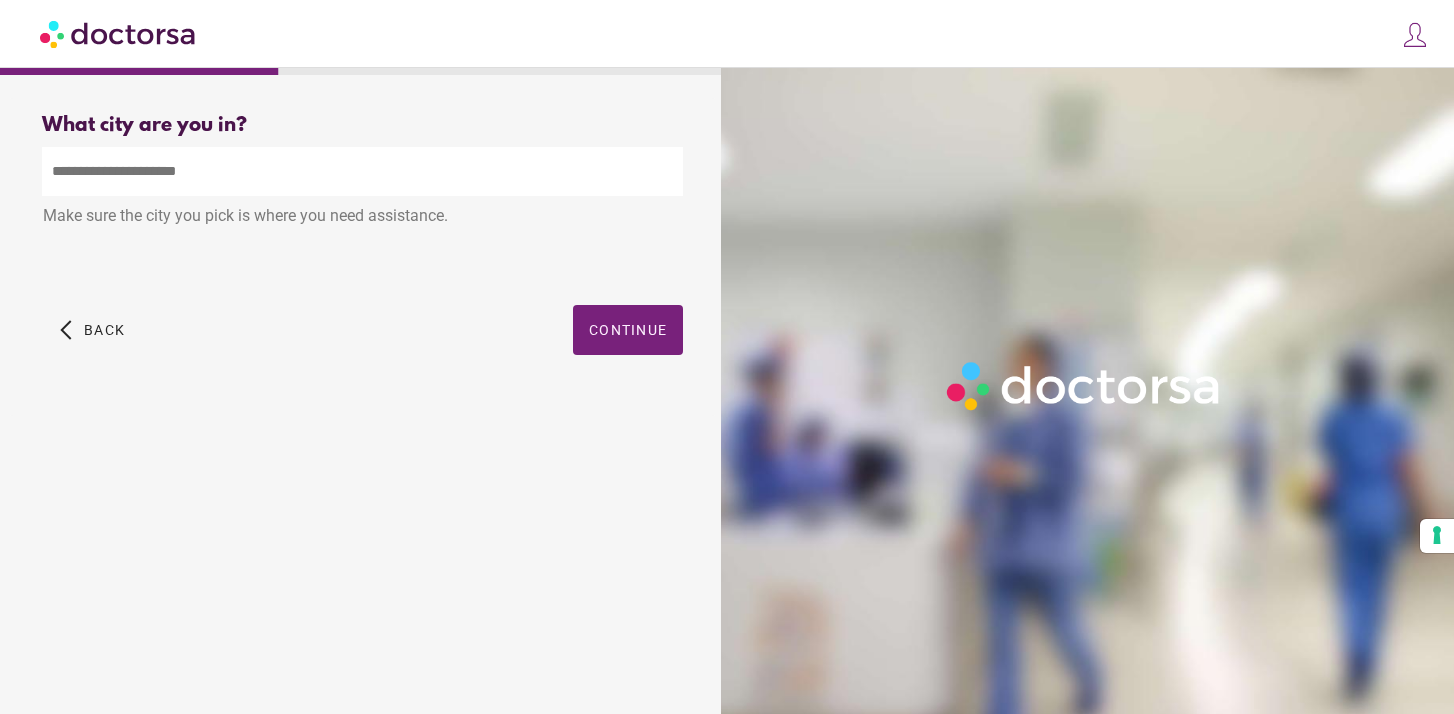 click at bounding box center (362, 171) 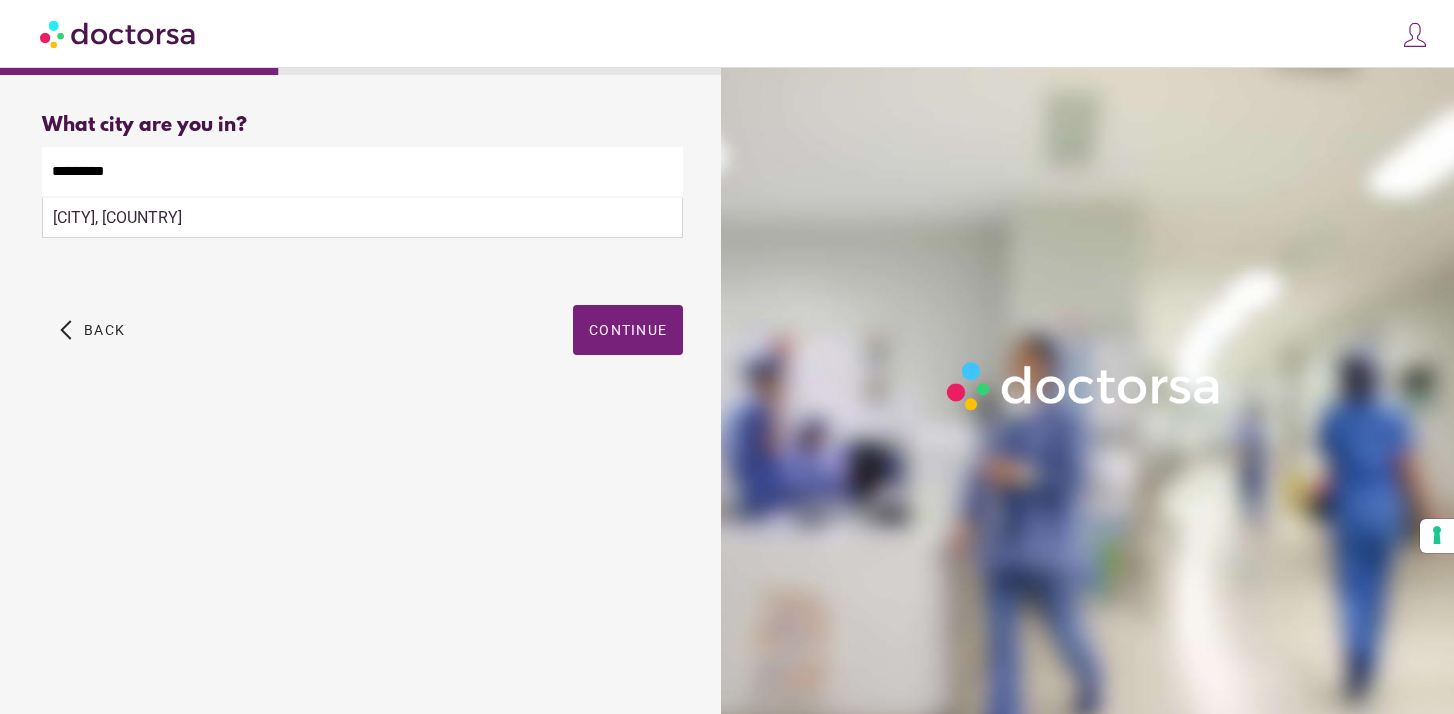 drag, startPoint x: 135, startPoint y: 172, endPoint x: 4, endPoint y: 170, distance: 131.01526 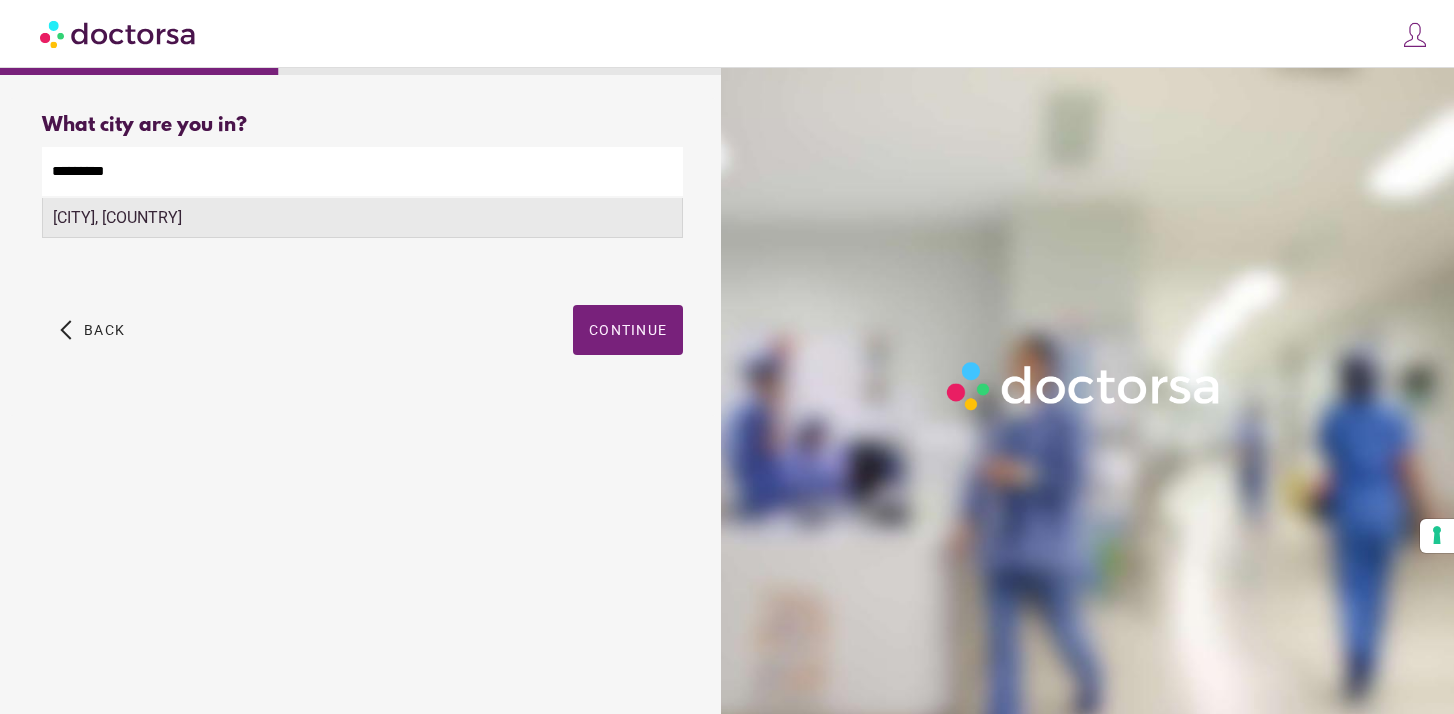click on "Saint-Tropez, France" at bounding box center (362, 218) 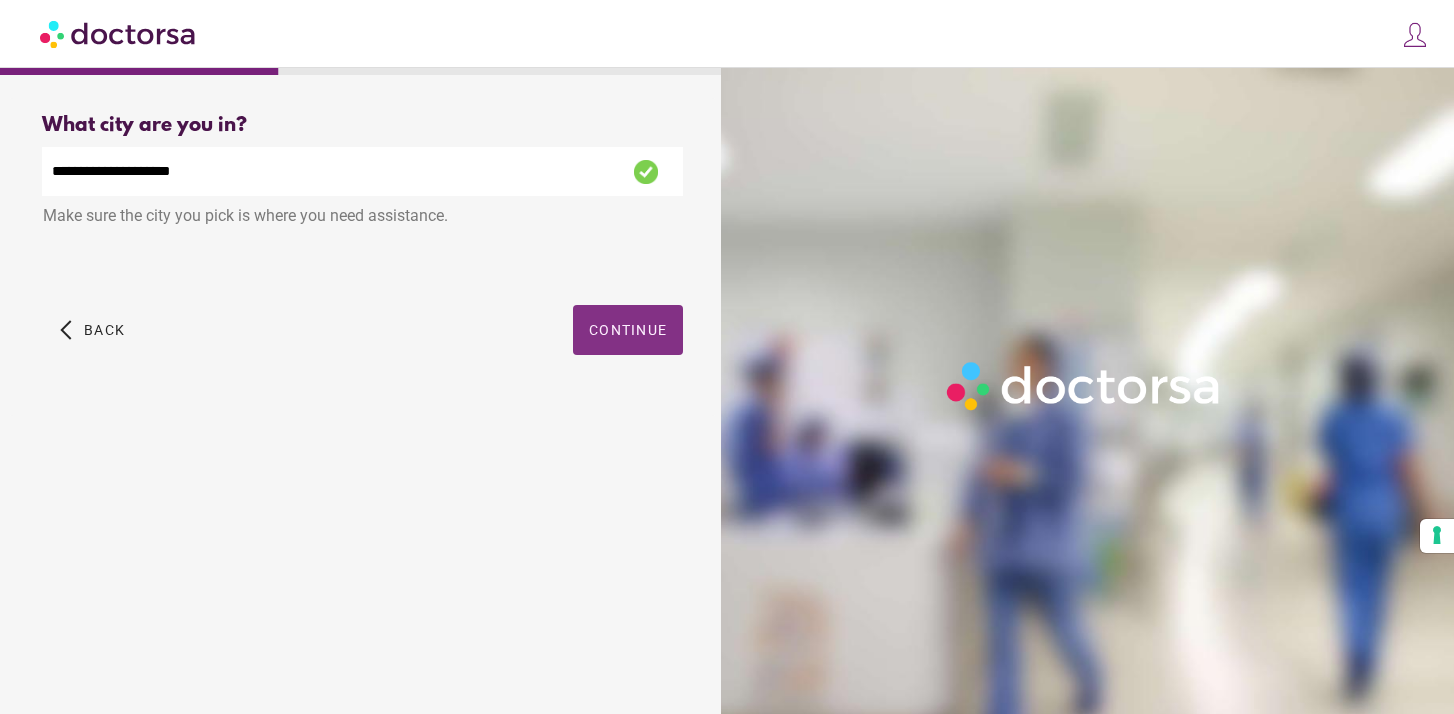 click on "Continue" at bounding box center (628, 330) 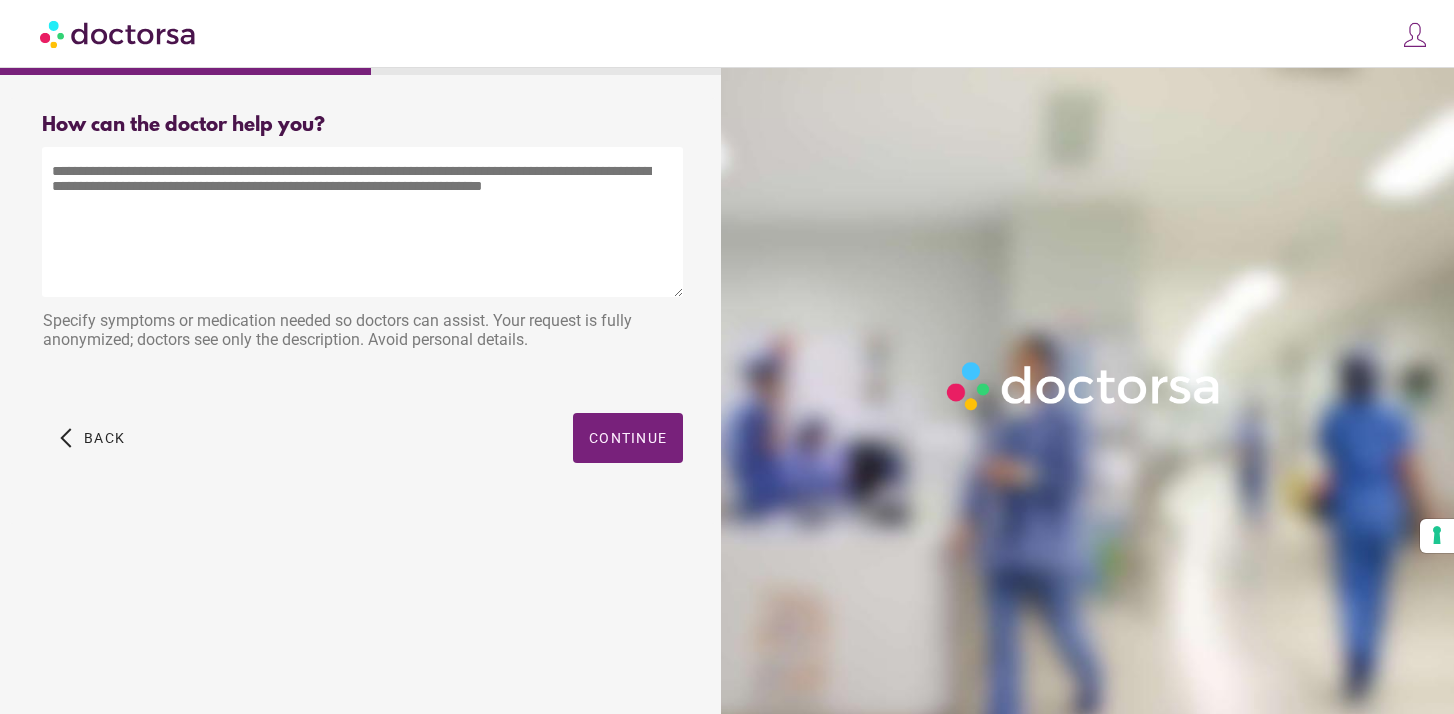 click at bounding box center [362, 222] 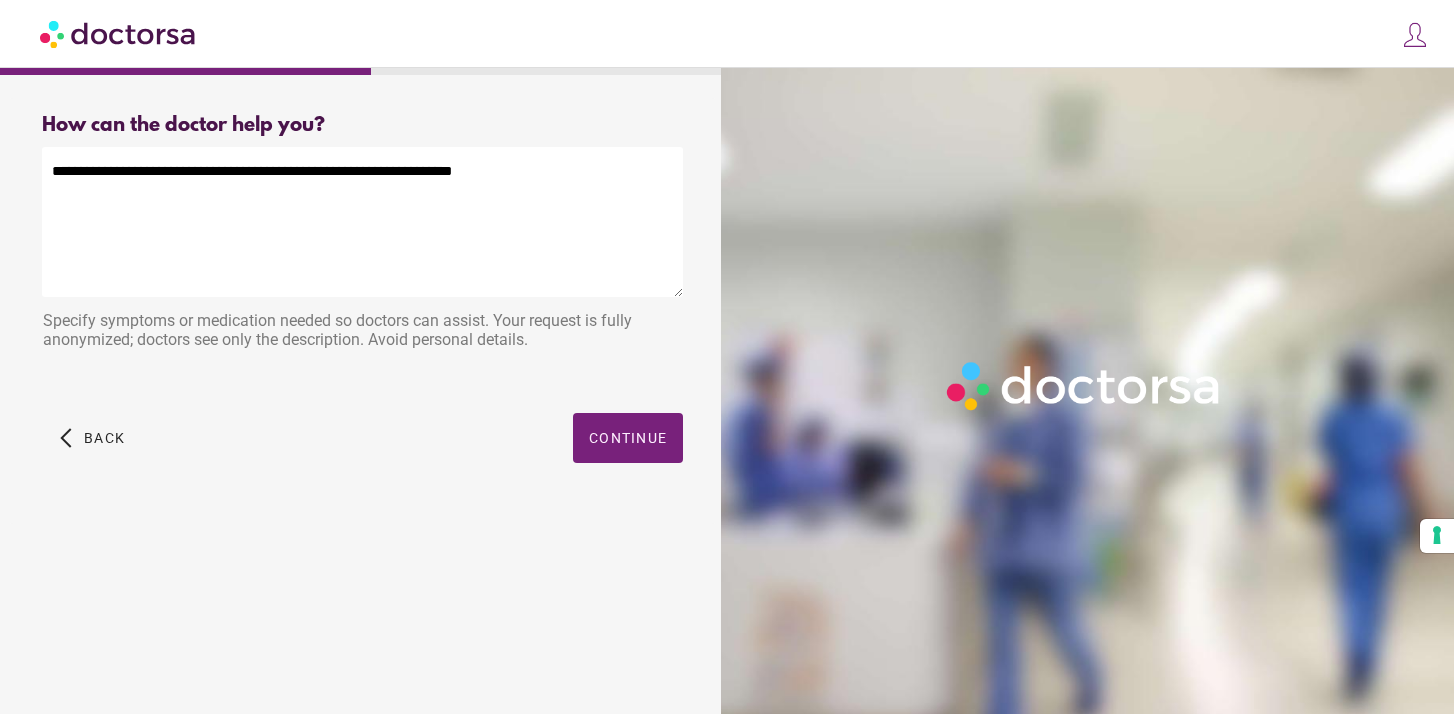 paste on "**********" 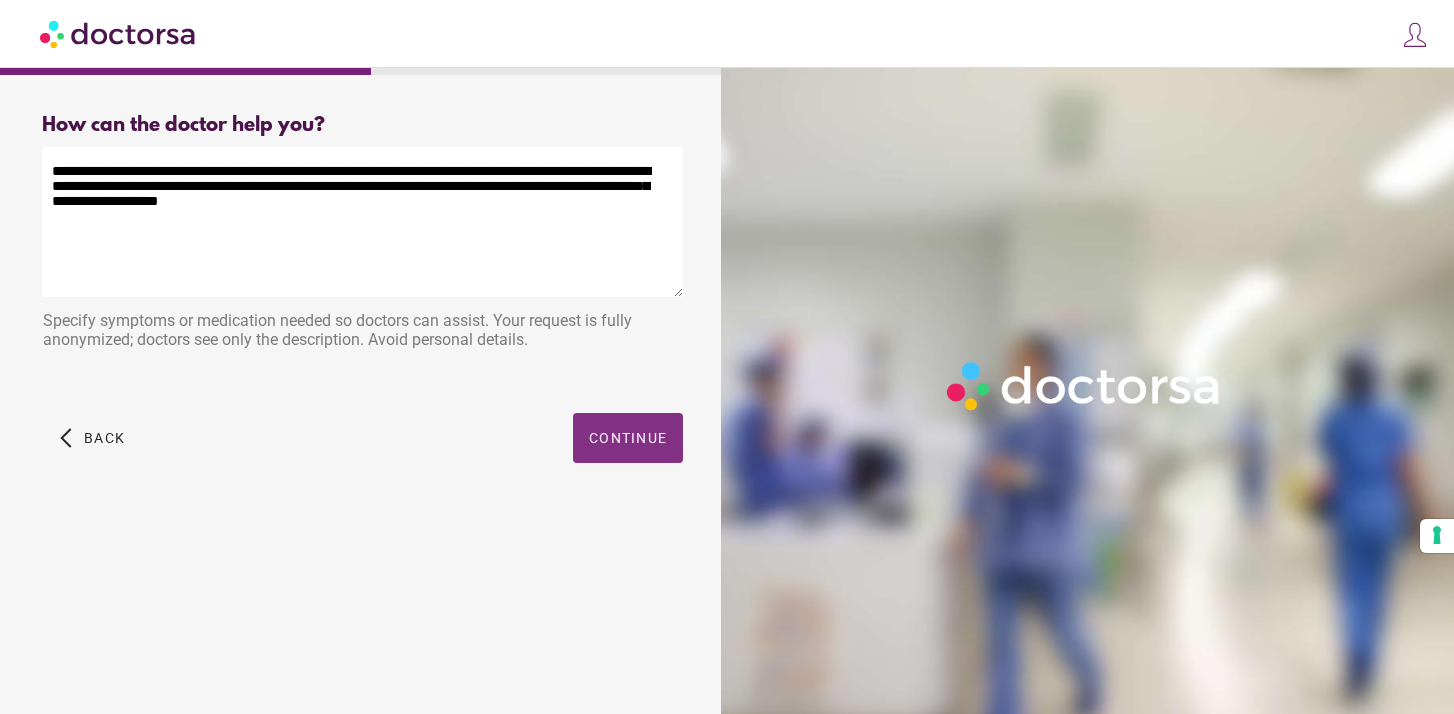 type on "**********" 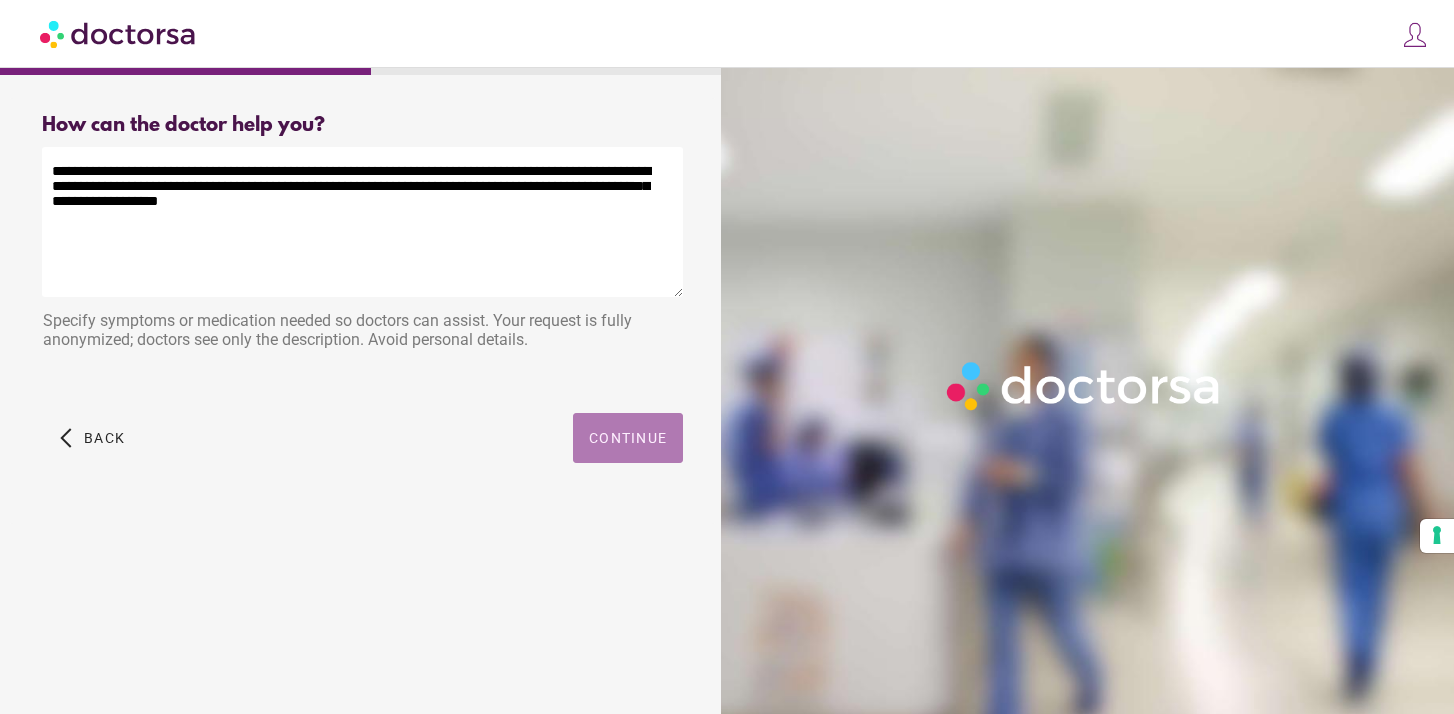 click at bounding box center (628, 438) 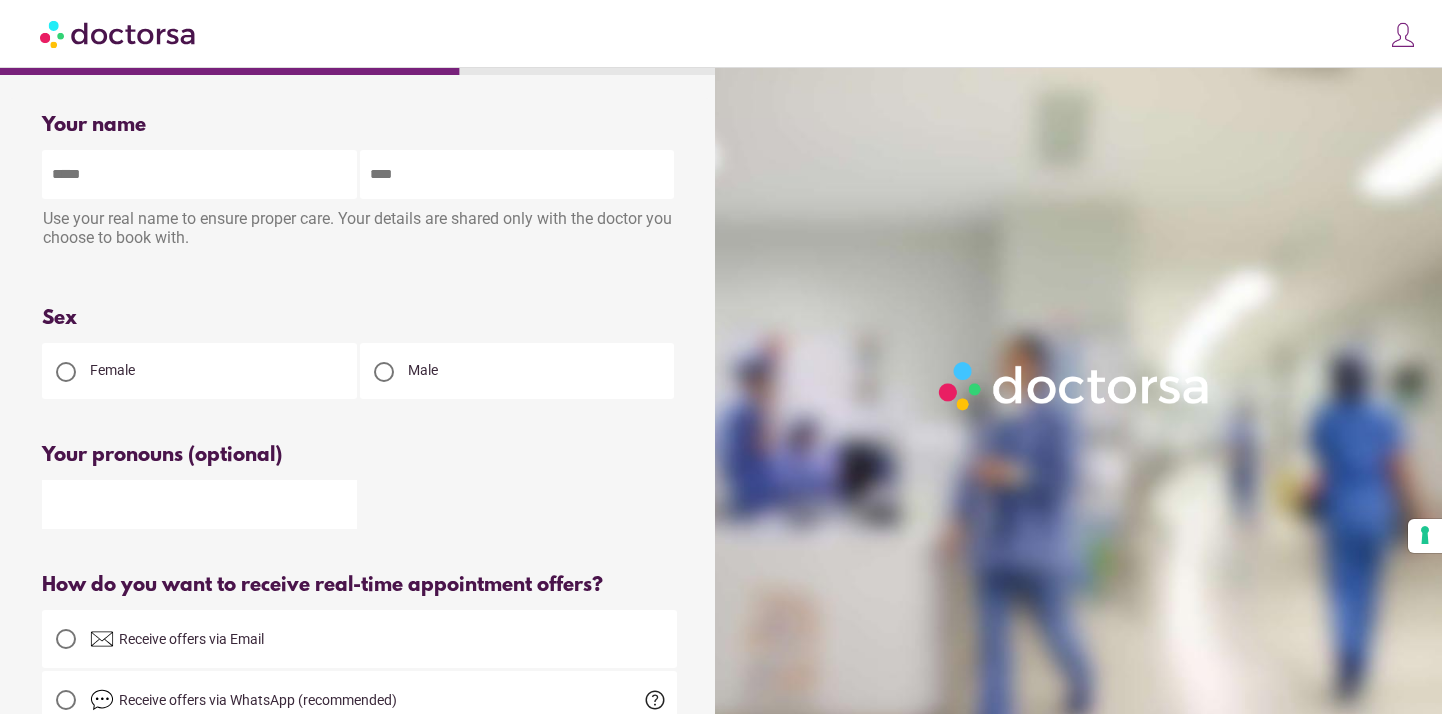 click at bounding box center [199, 174] 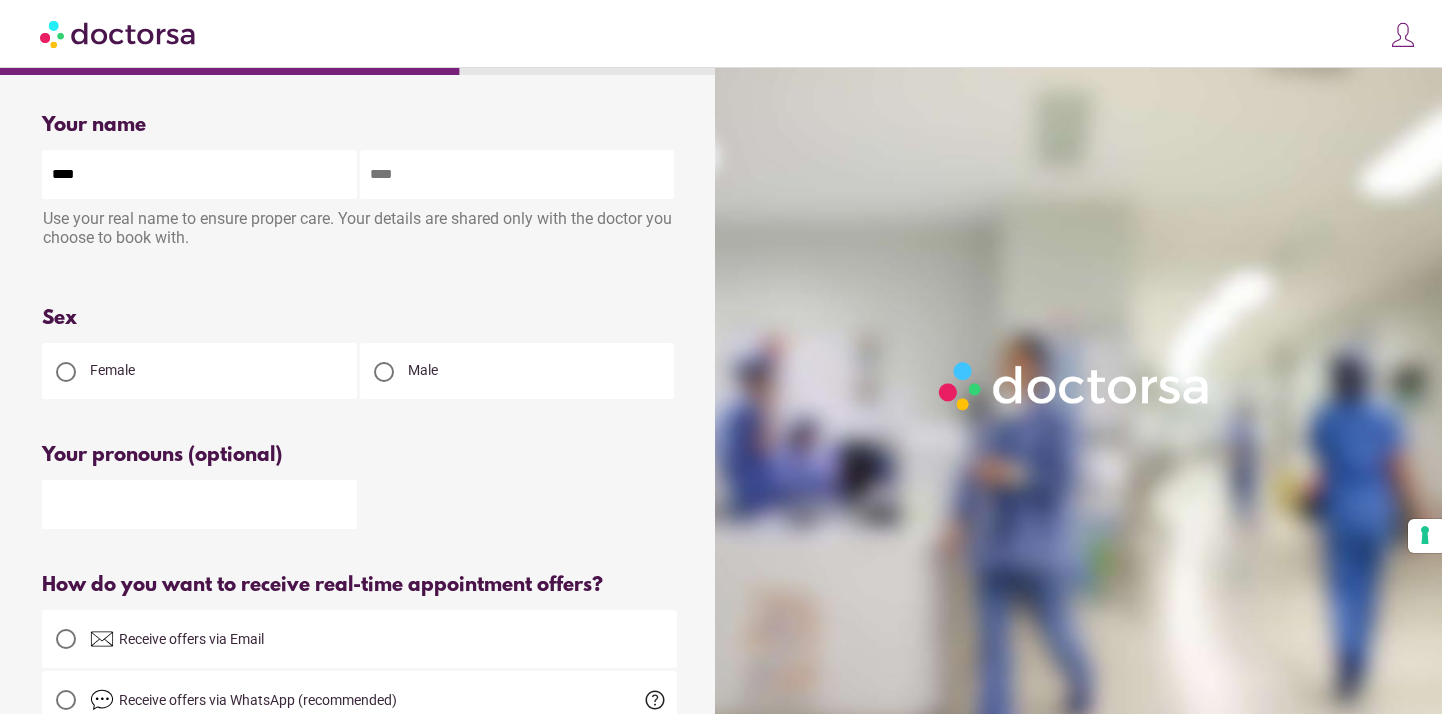 type on "****" 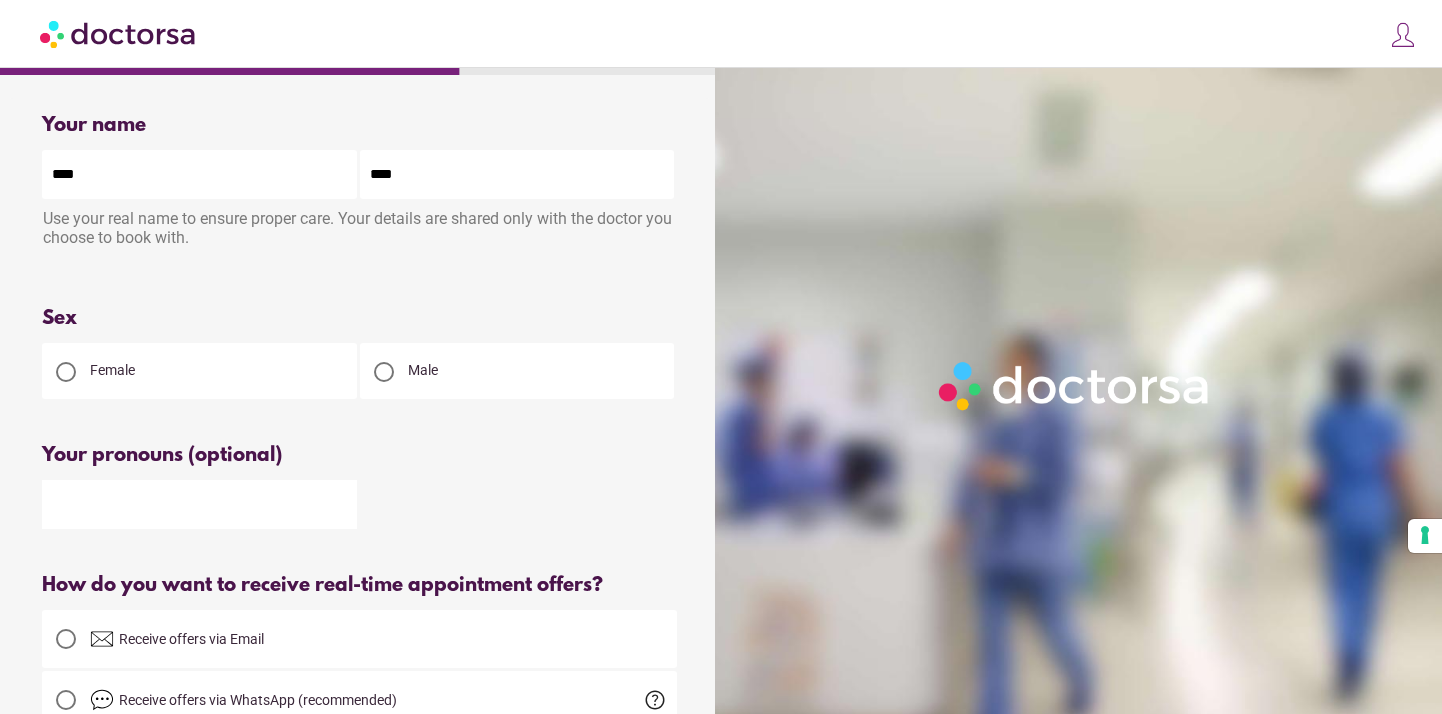 type on "****" 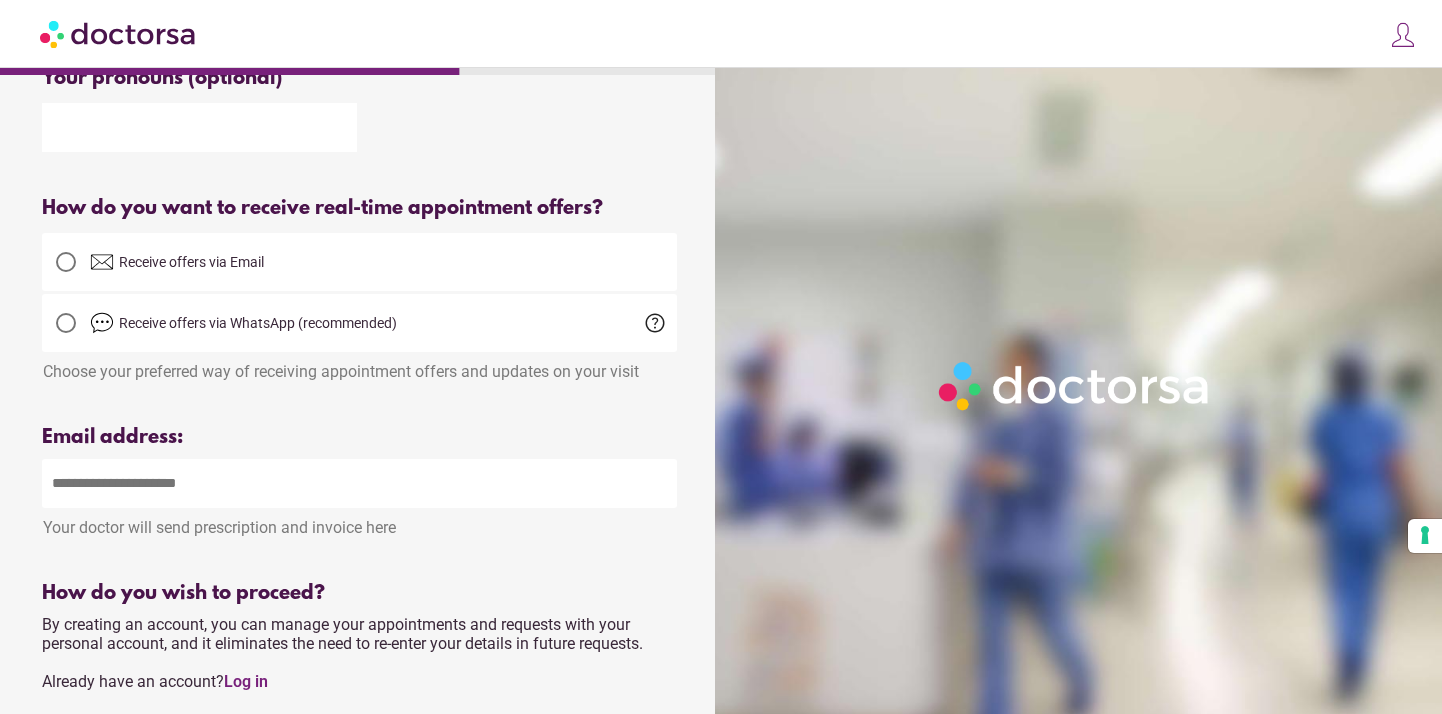 scroll, scrollTop: 377, scrollLeft: 0, axis: vertical 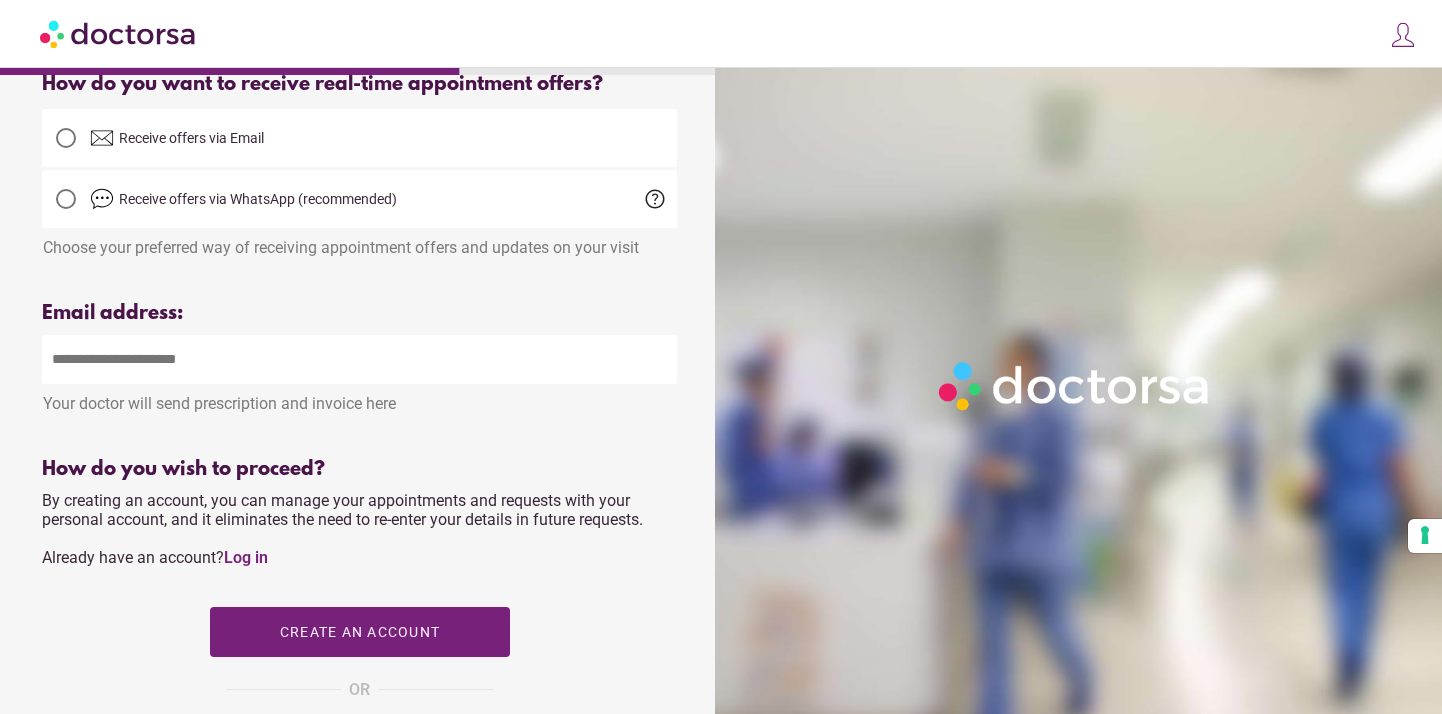 click at bounding box center (359, 359) 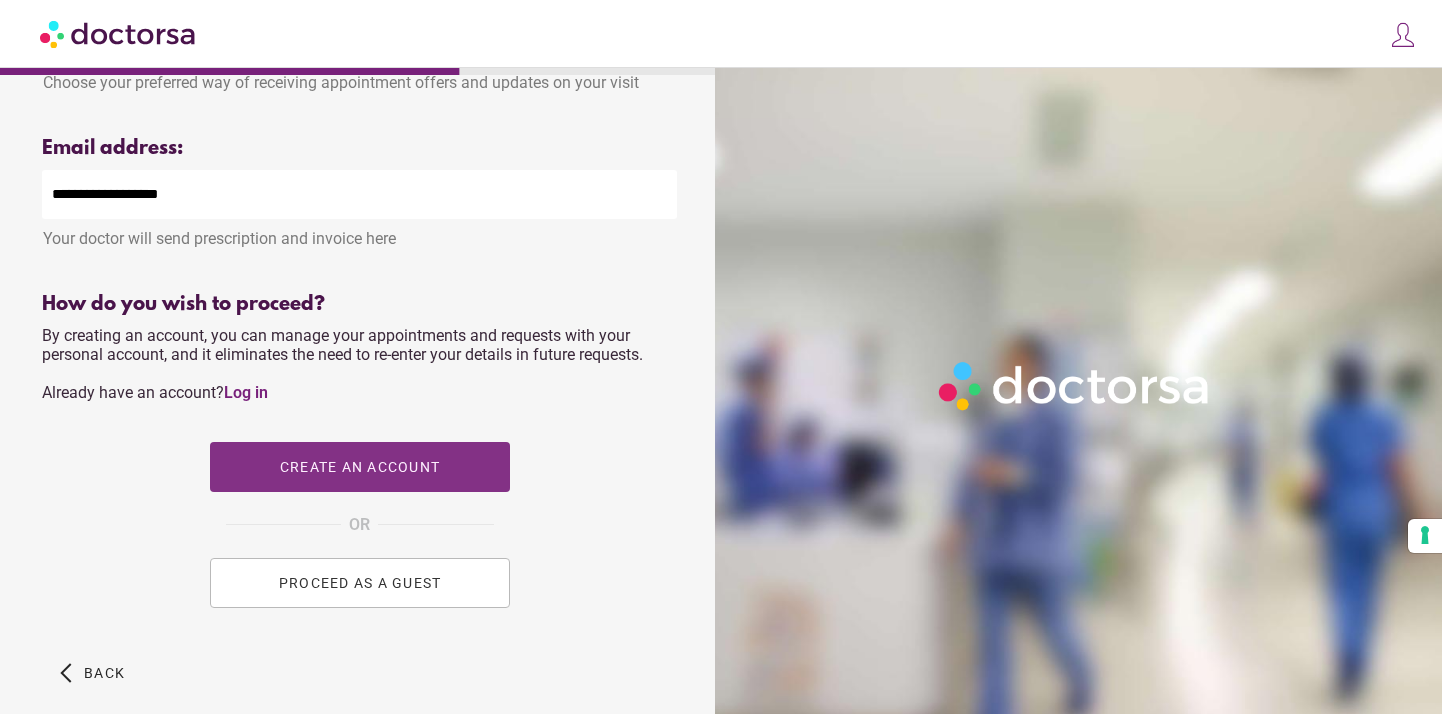 scroll, scrollTop: 696, scrollLeft: 0, axis: vertical 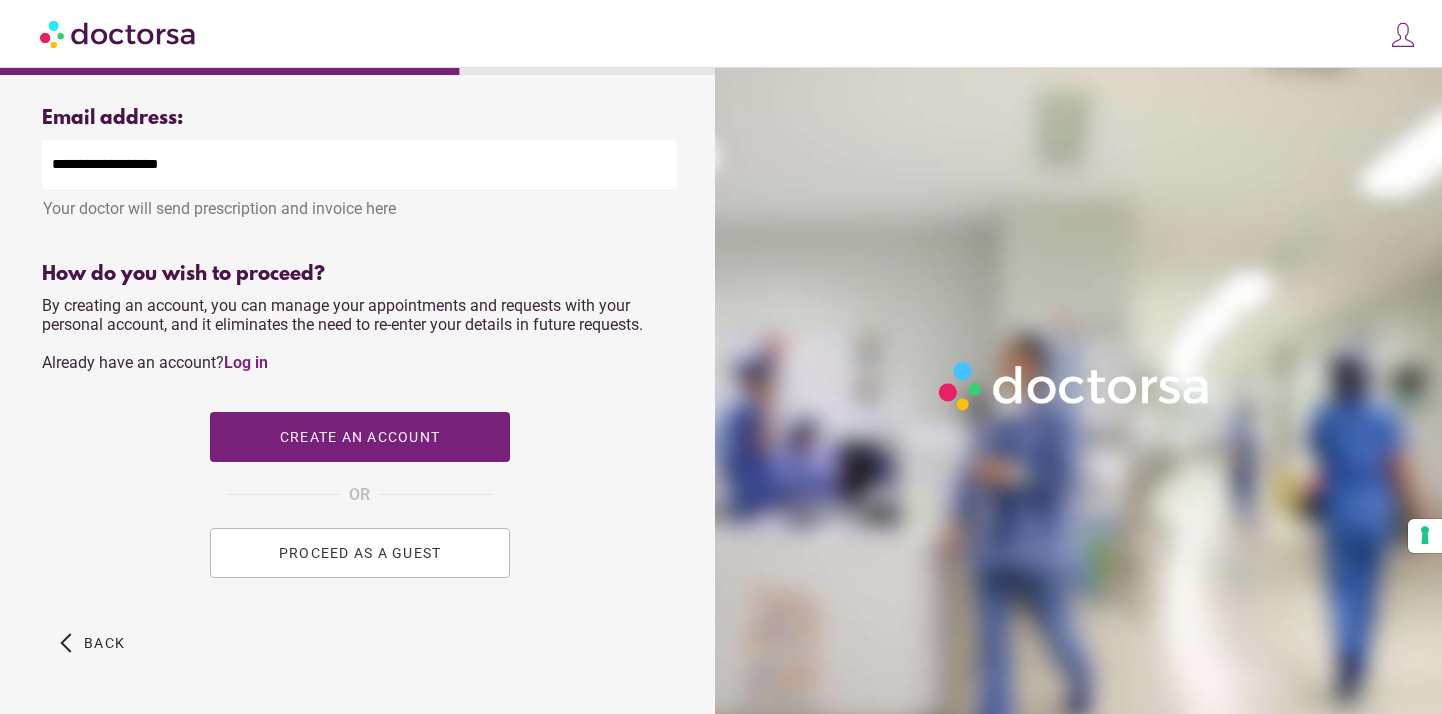 click on "PROCEED AS A GUEST" at bounding box center (359, 553) 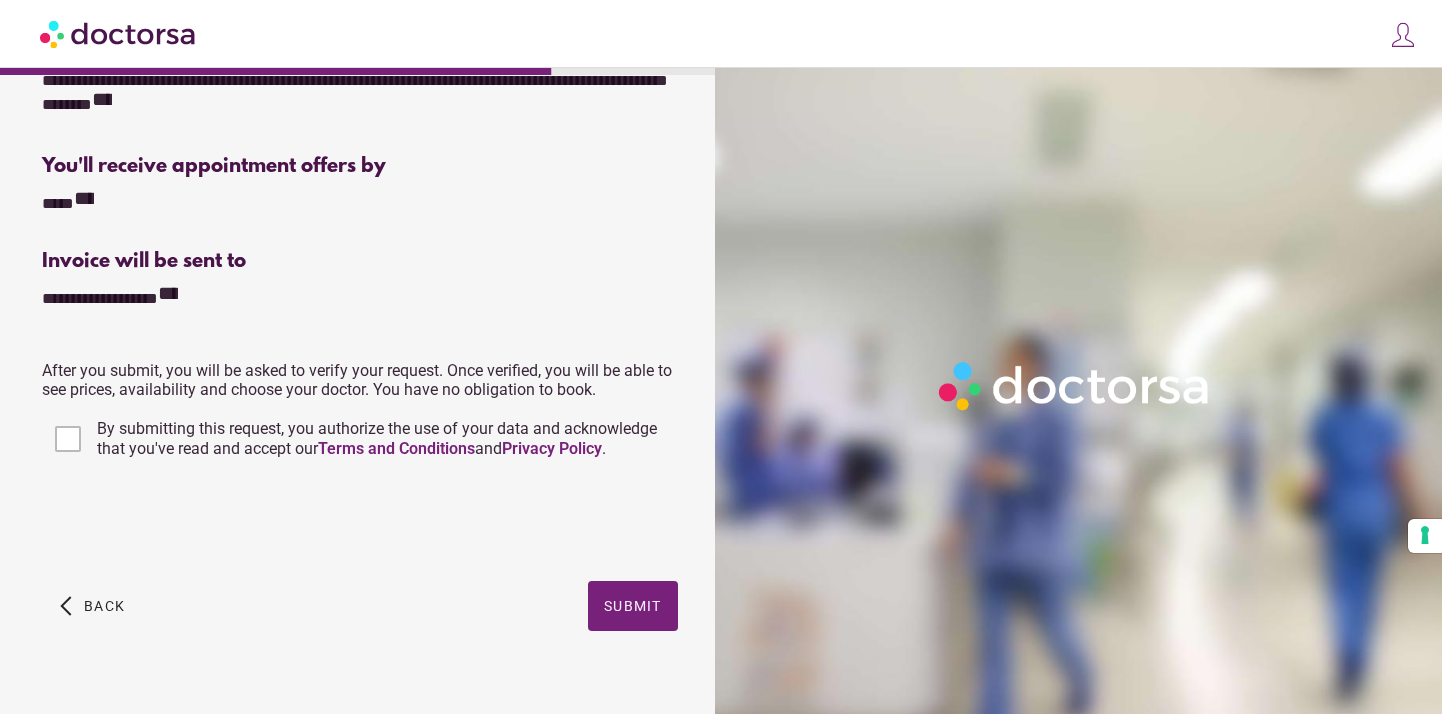 scroll, scrollTop: 442, scrollLeft: 0, axis: vertical 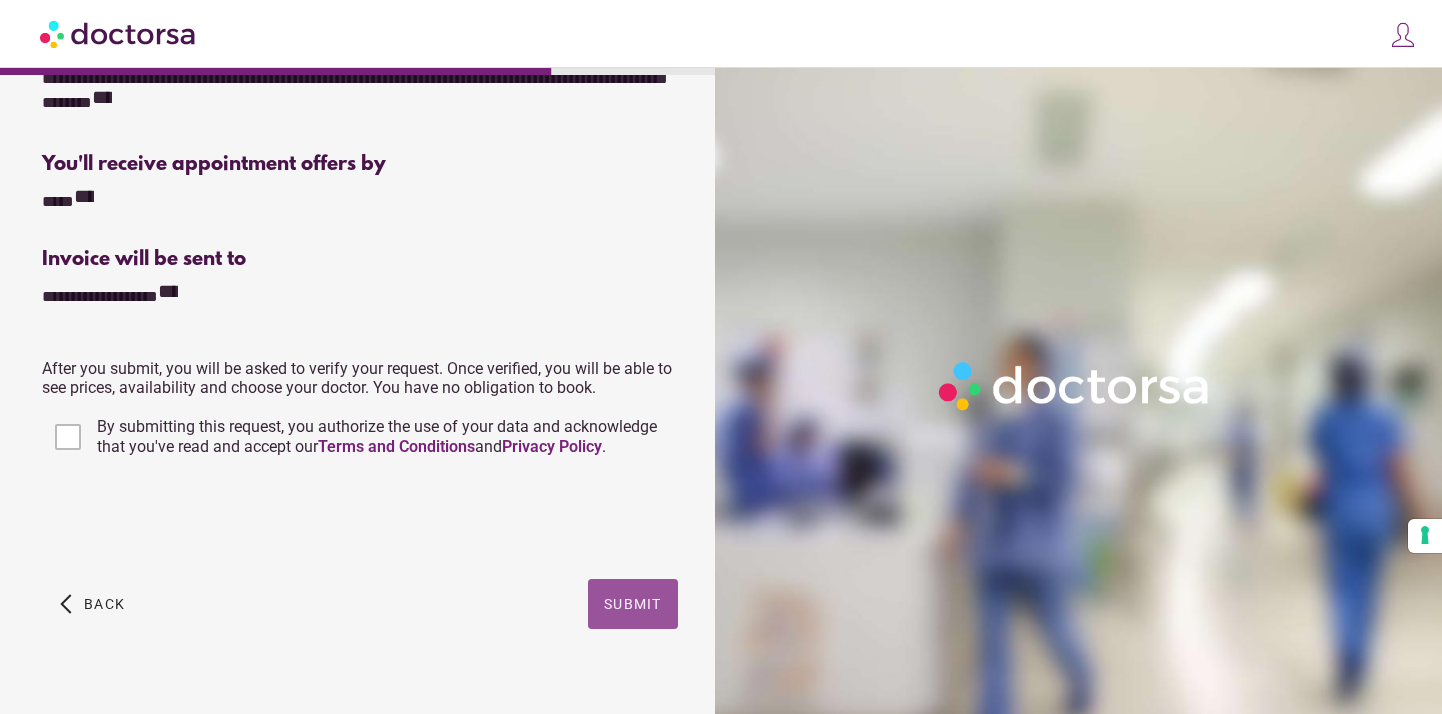 click on "Submit" at bounding box center [633, 604] 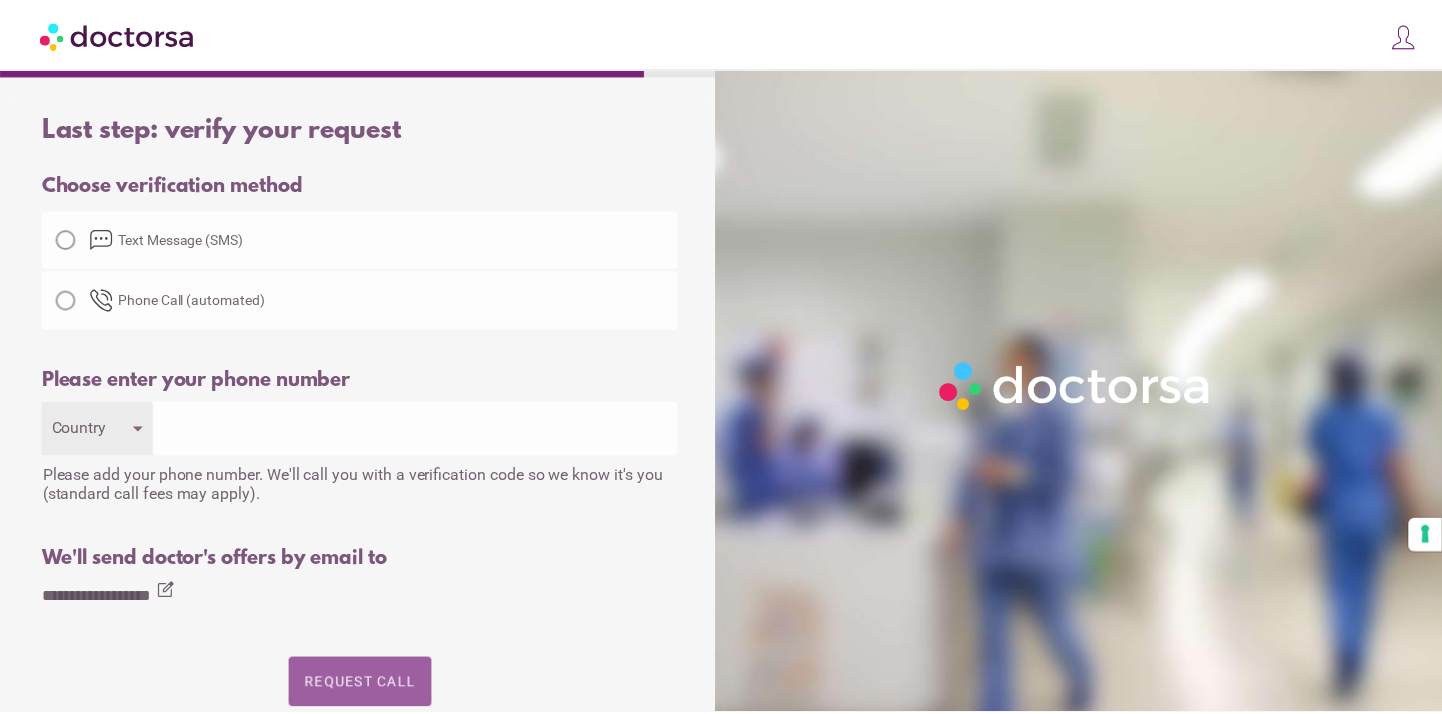 scroll, scrollTop: 0, scrollLeft: 0, axis: both 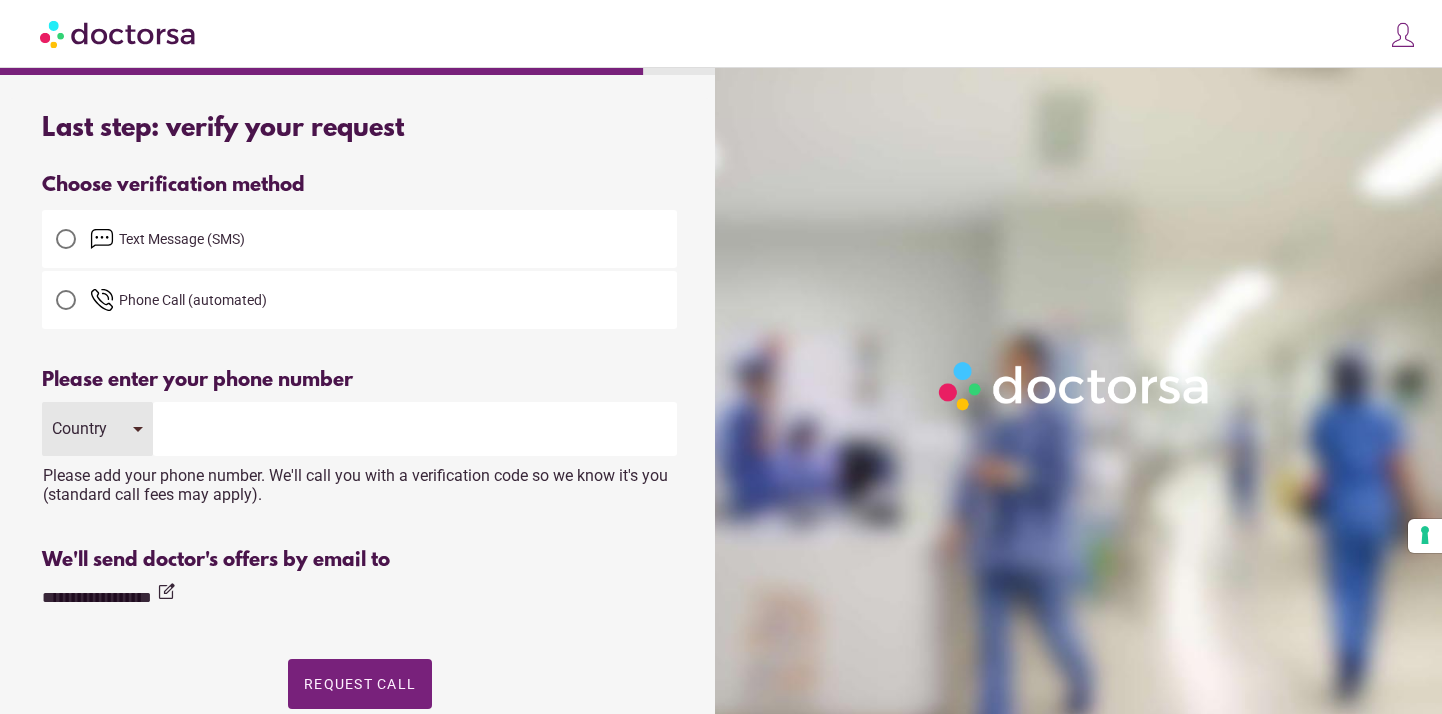 click on "Text Message (SMS)" at bounding box center [182, 239] 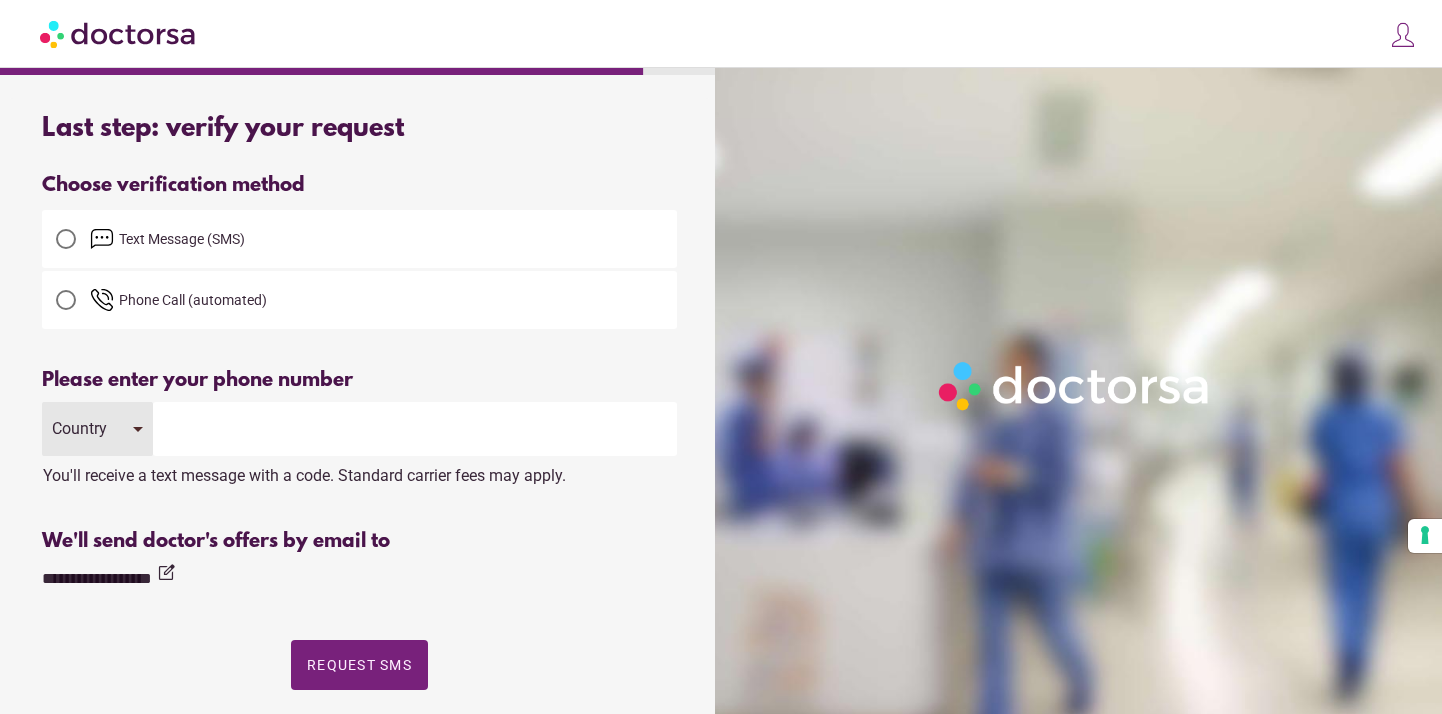 click at bounding box center (415, 429) 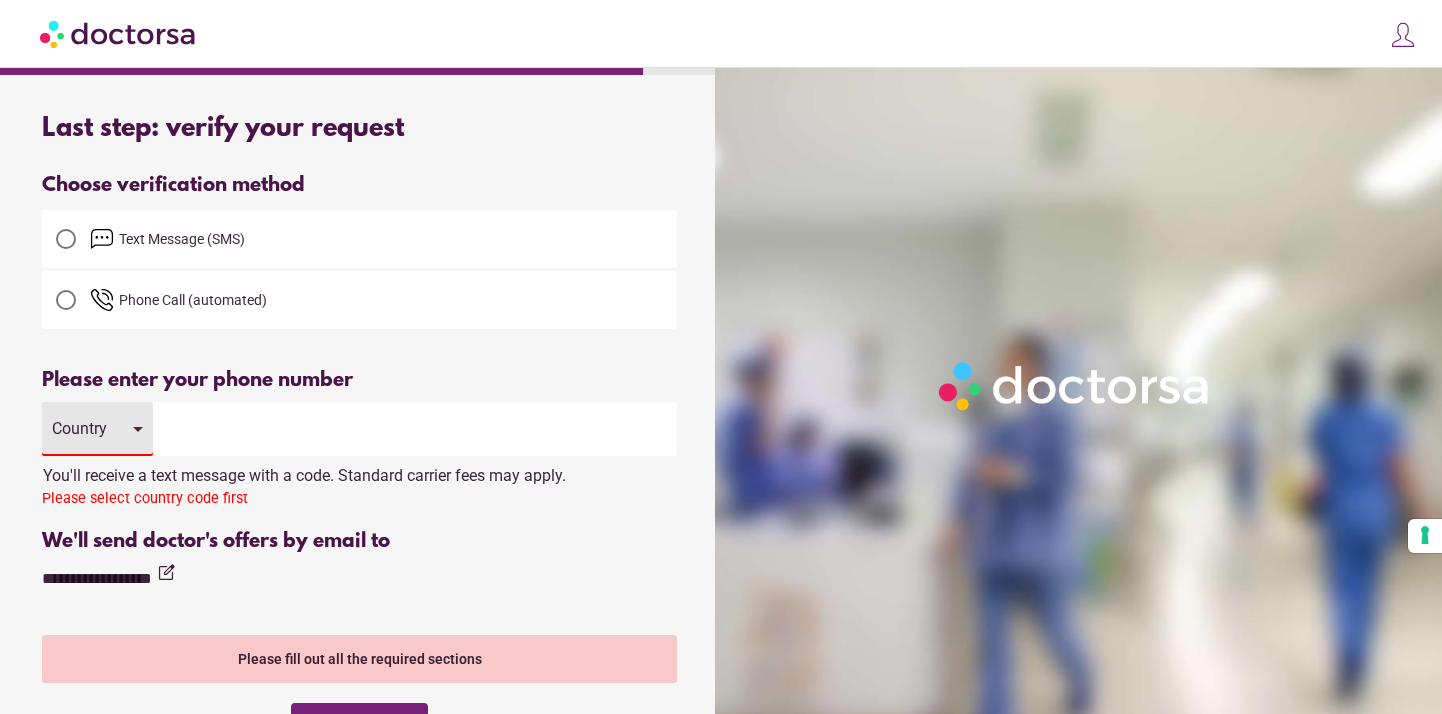 click on "Country" at bounding box center (97, 429) 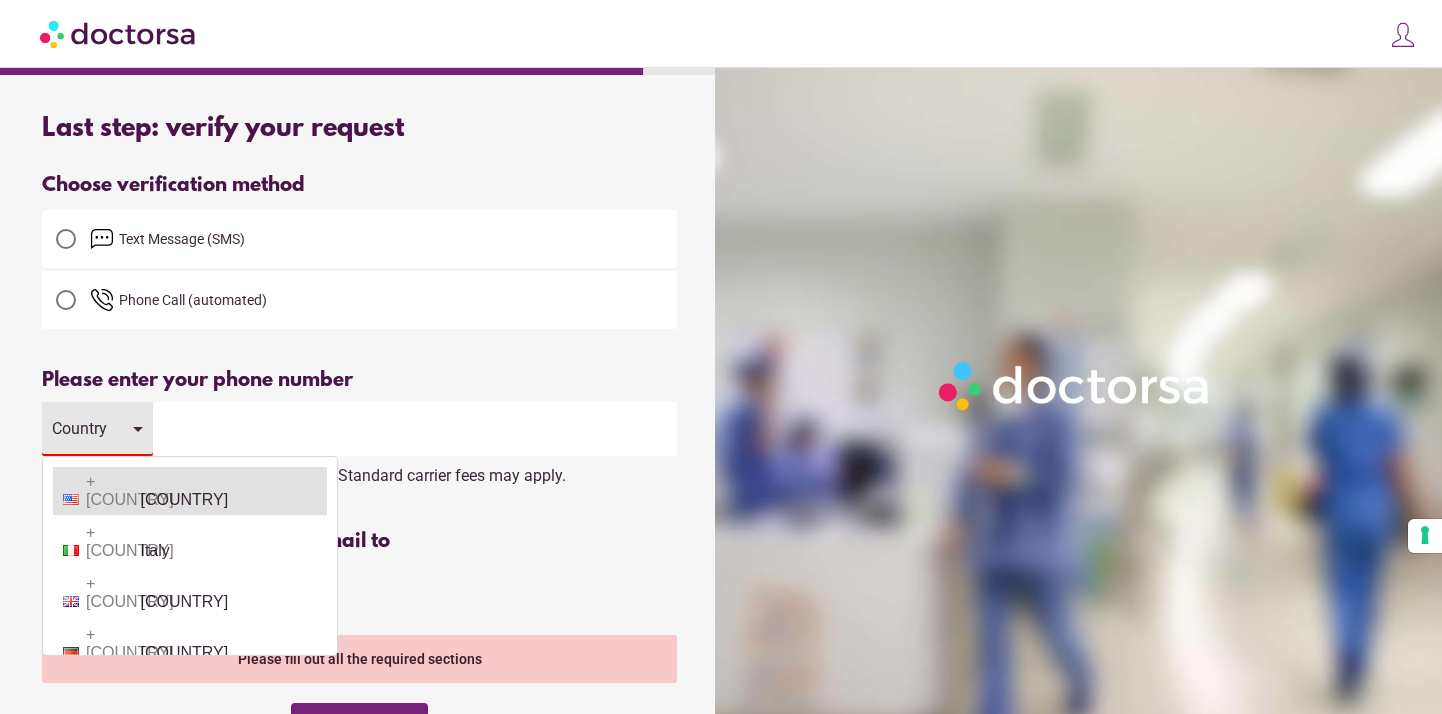 click on "+[COUNTRY] [COUNTRY]" at bounding box center [190, 491] 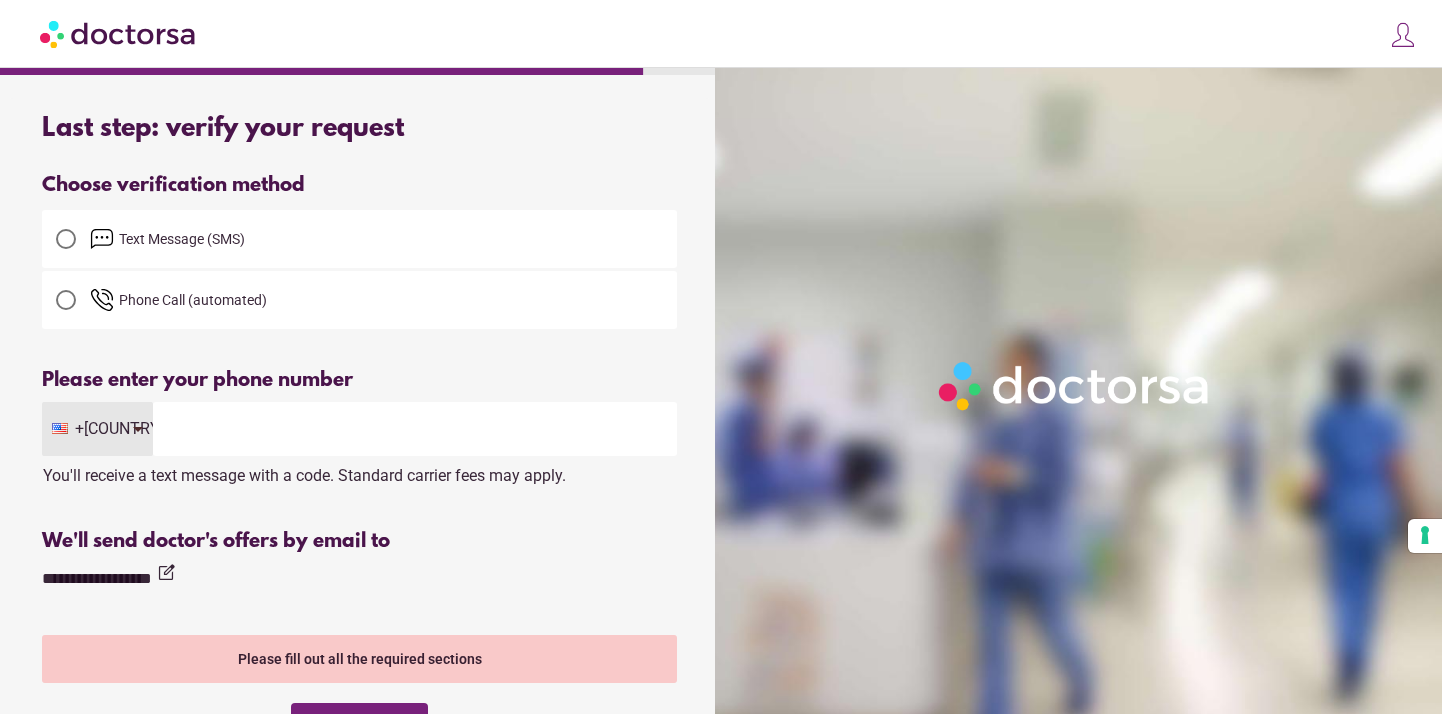 click at bounding box center [415, 429] 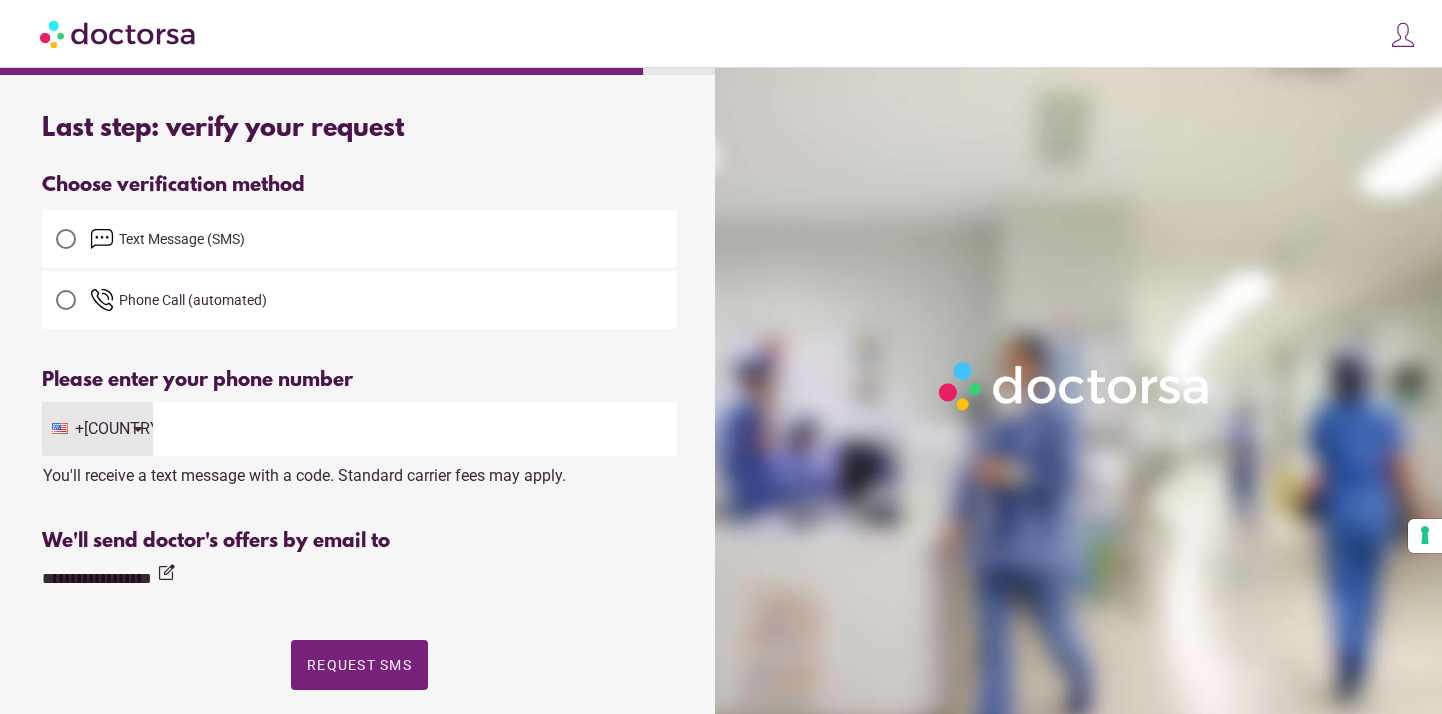 type on "**********" 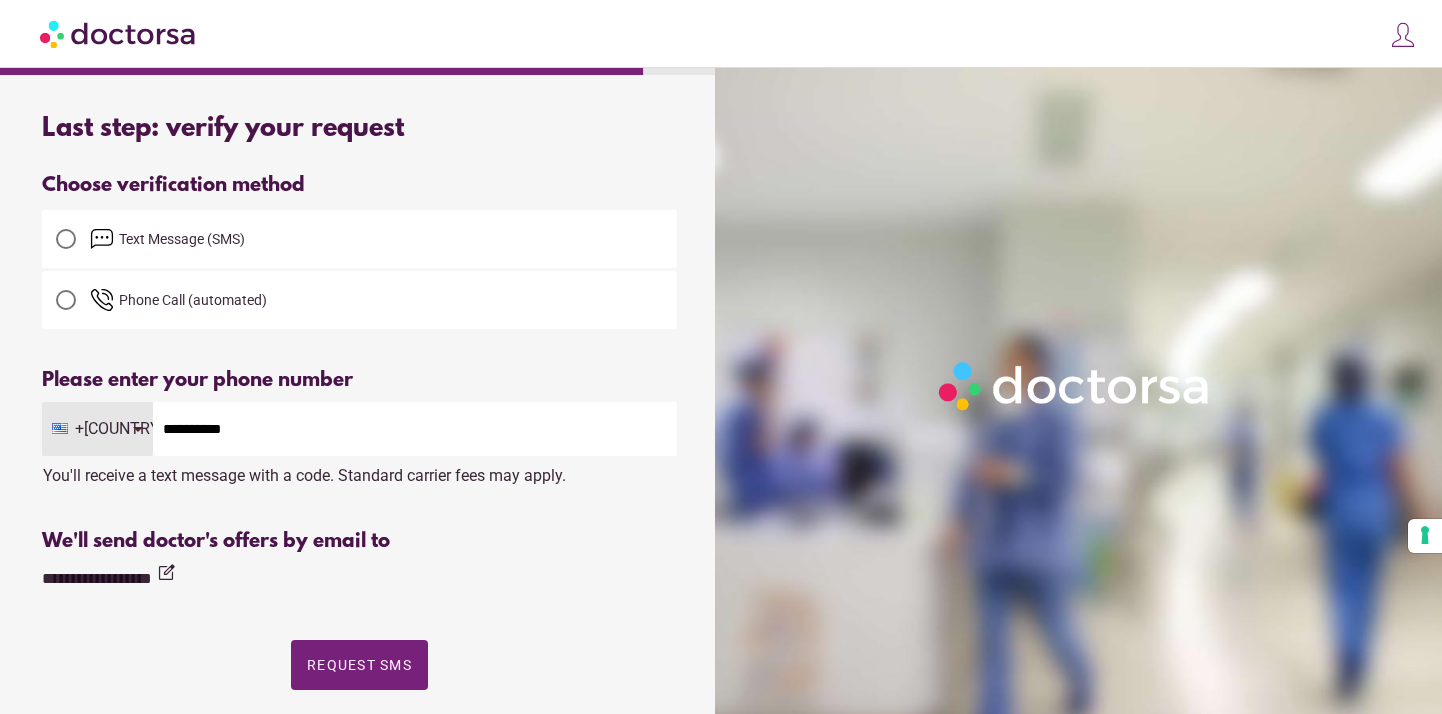 scroll, scrollTop: 109, scrollLeft: 0, axis: vertical 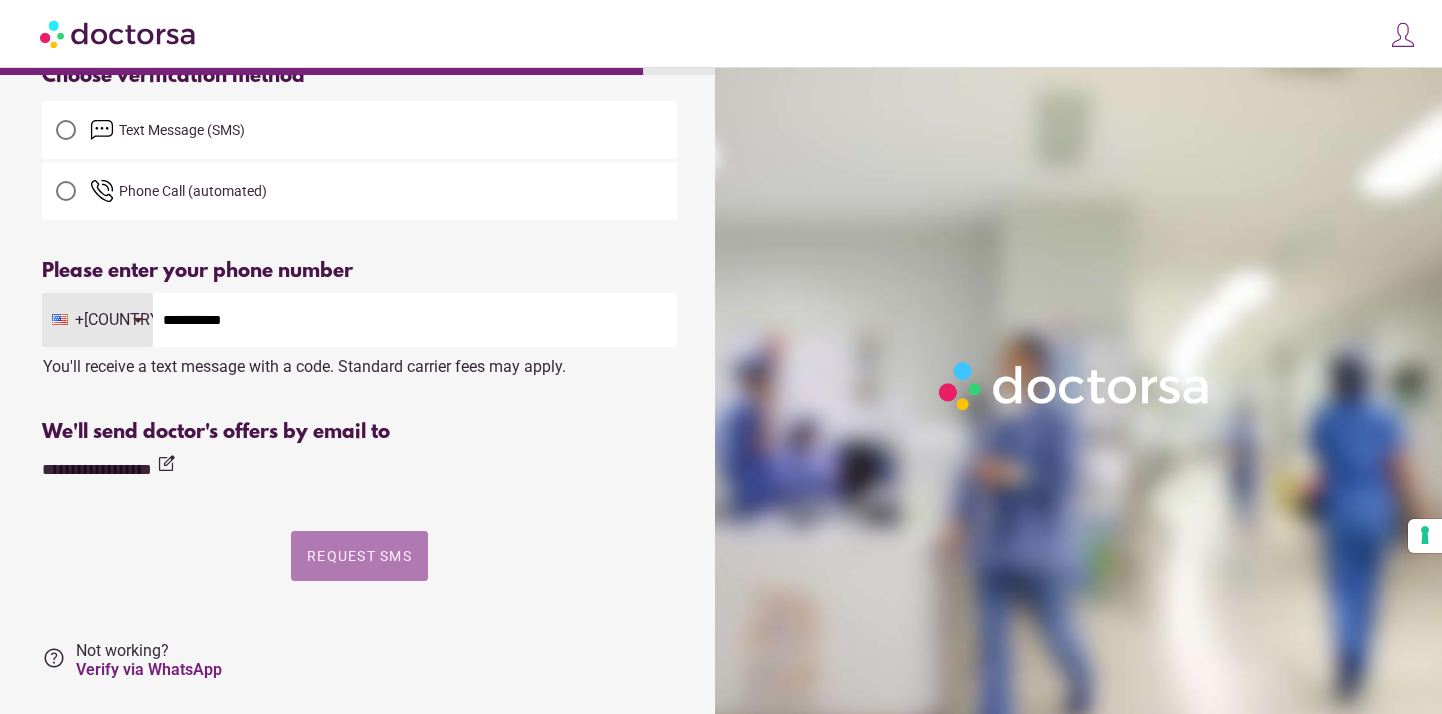 click on "Request SMS" at bounding box center [359, 556] 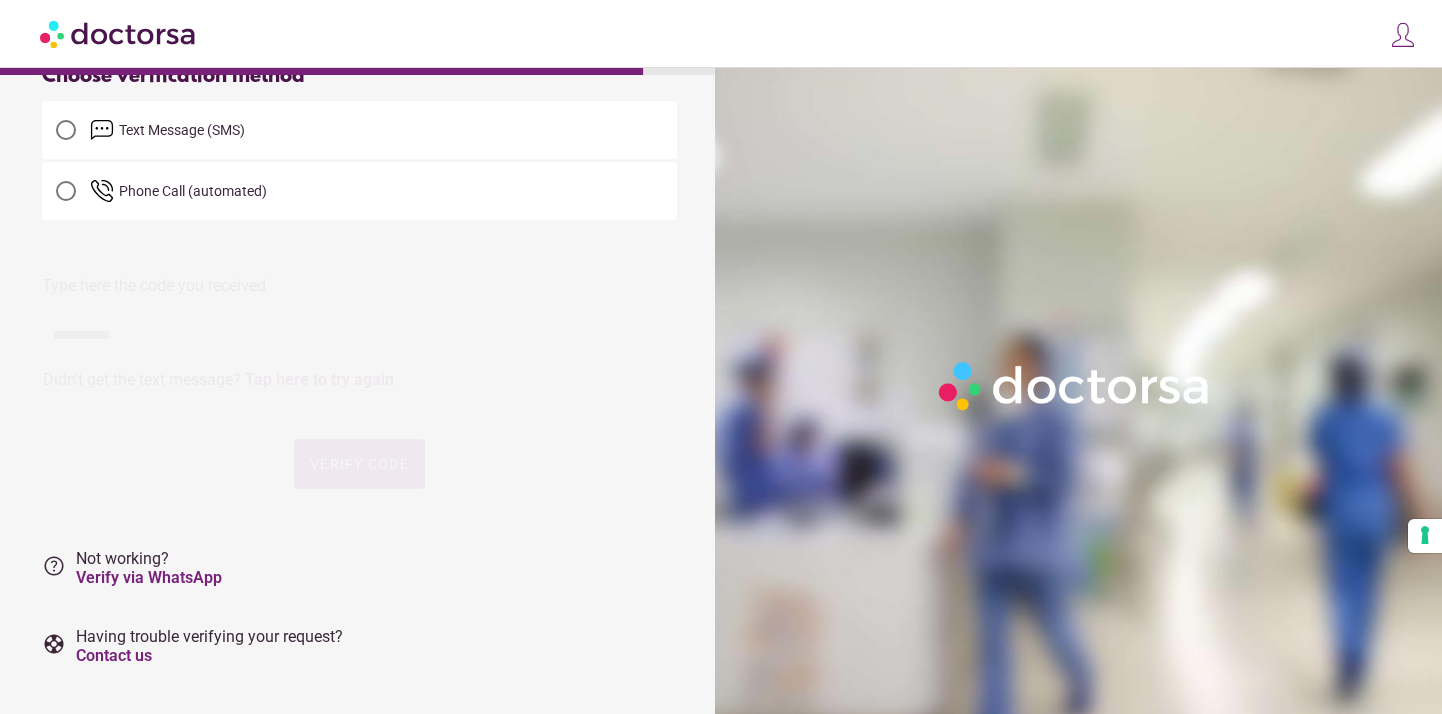 scroll, scrollTop: 0, scrollLeft: 0, axis: both 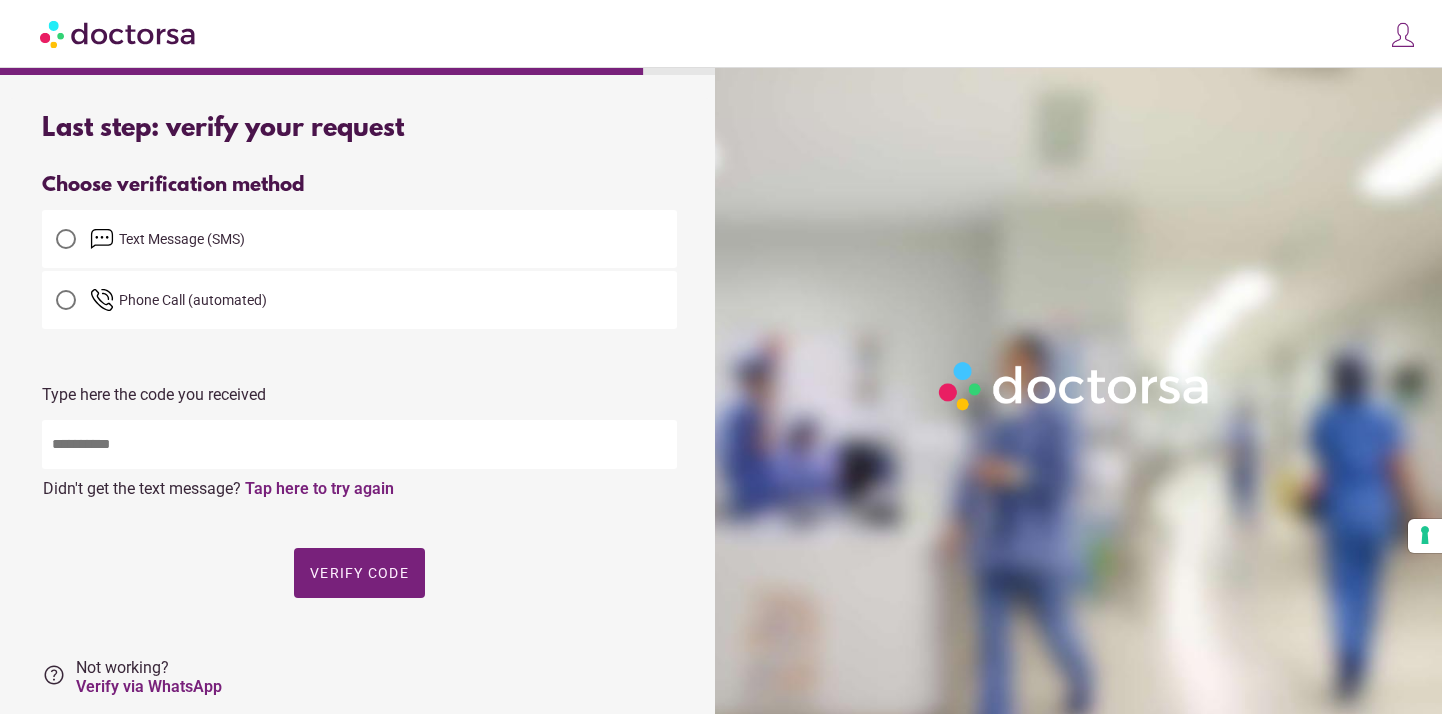click at bounding box center [359, 444] 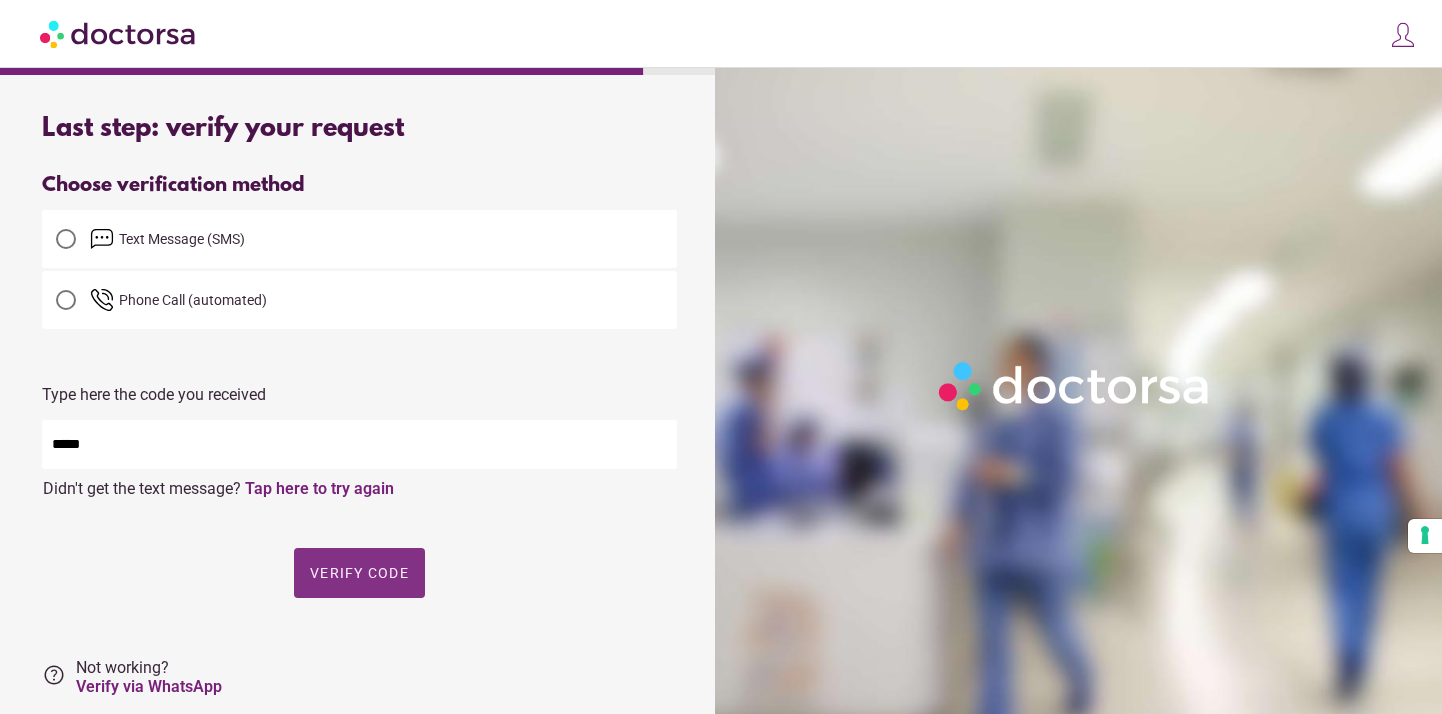 type on "*****" 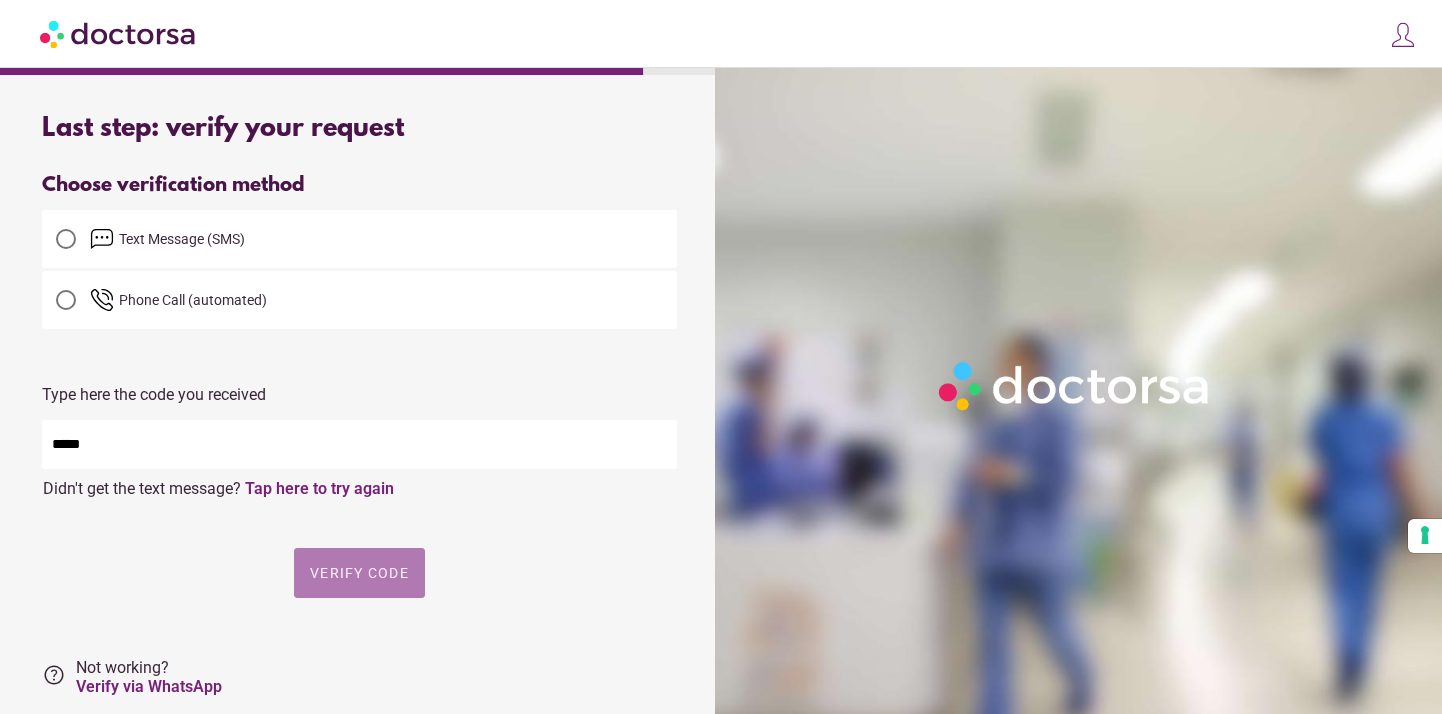 click at bounding box center (359, 573) 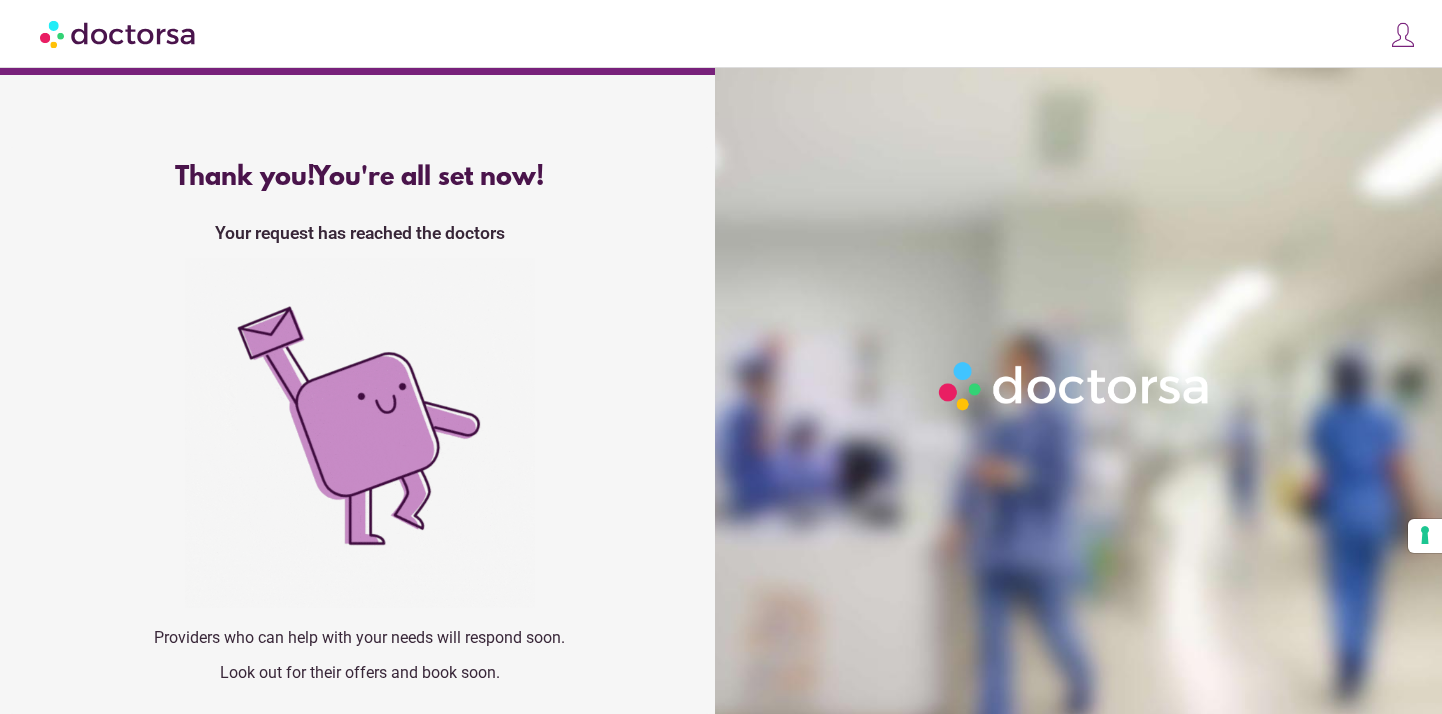 scroll, scrollTop: 0, scrollLeft: 0, axis: both 